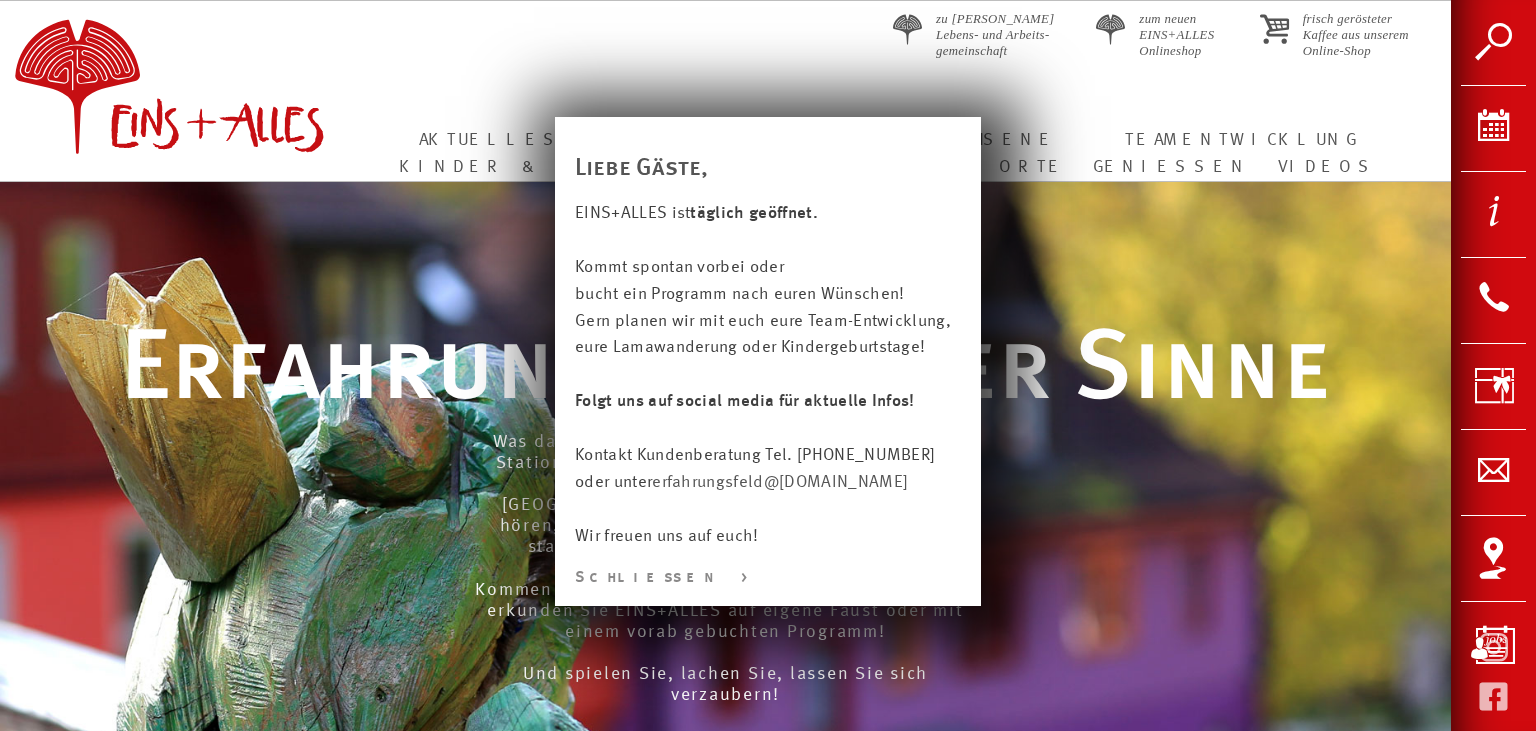 scroll, scrollTop: 0, scrollLeft: 0, axis: both 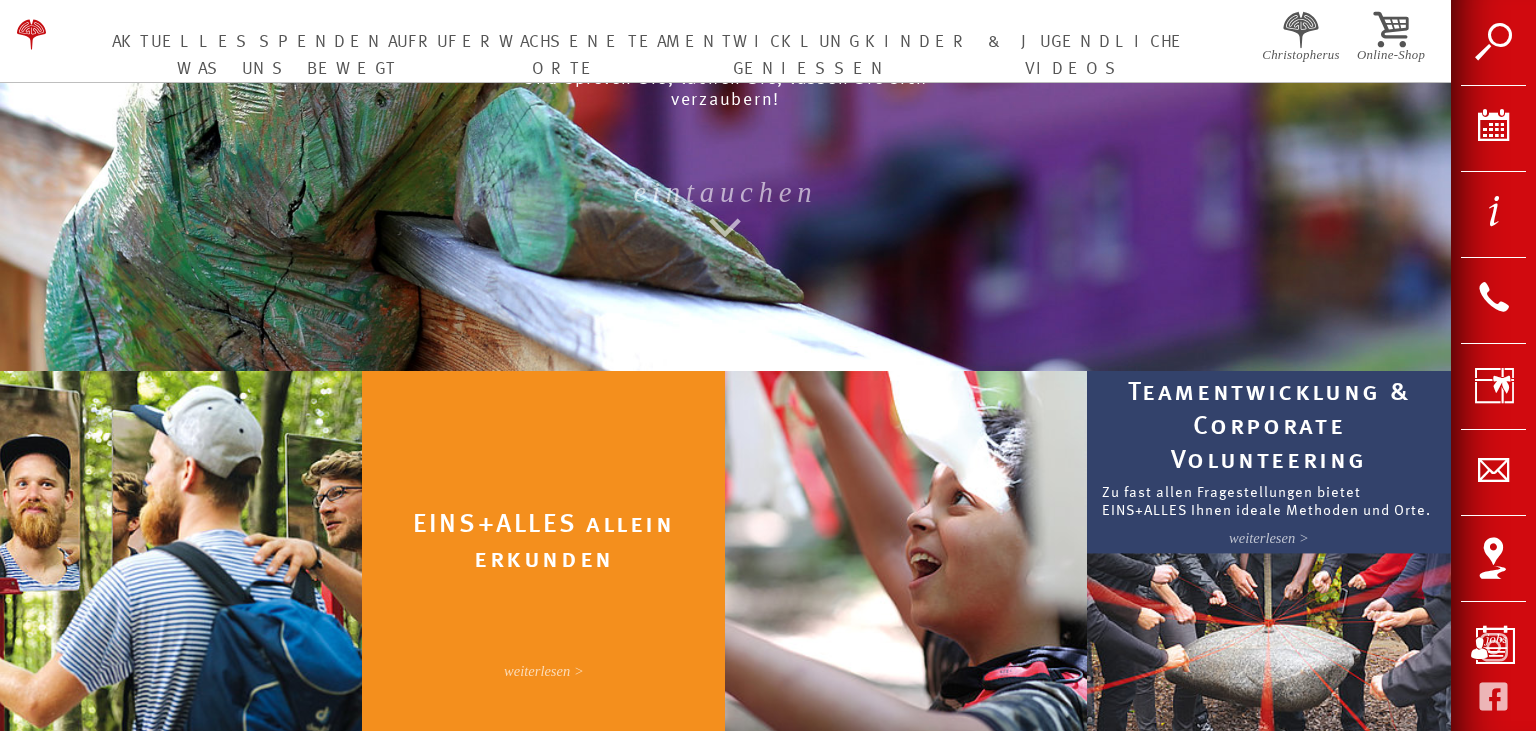 click on "Teamentwicklung & Corporate Volunteering
Zu fast allen Fragestellungen bietet EINS+ALLES Ihnen ideale Methoden und Orte.
weiterlesen >" at bounding box center [1269, 462] 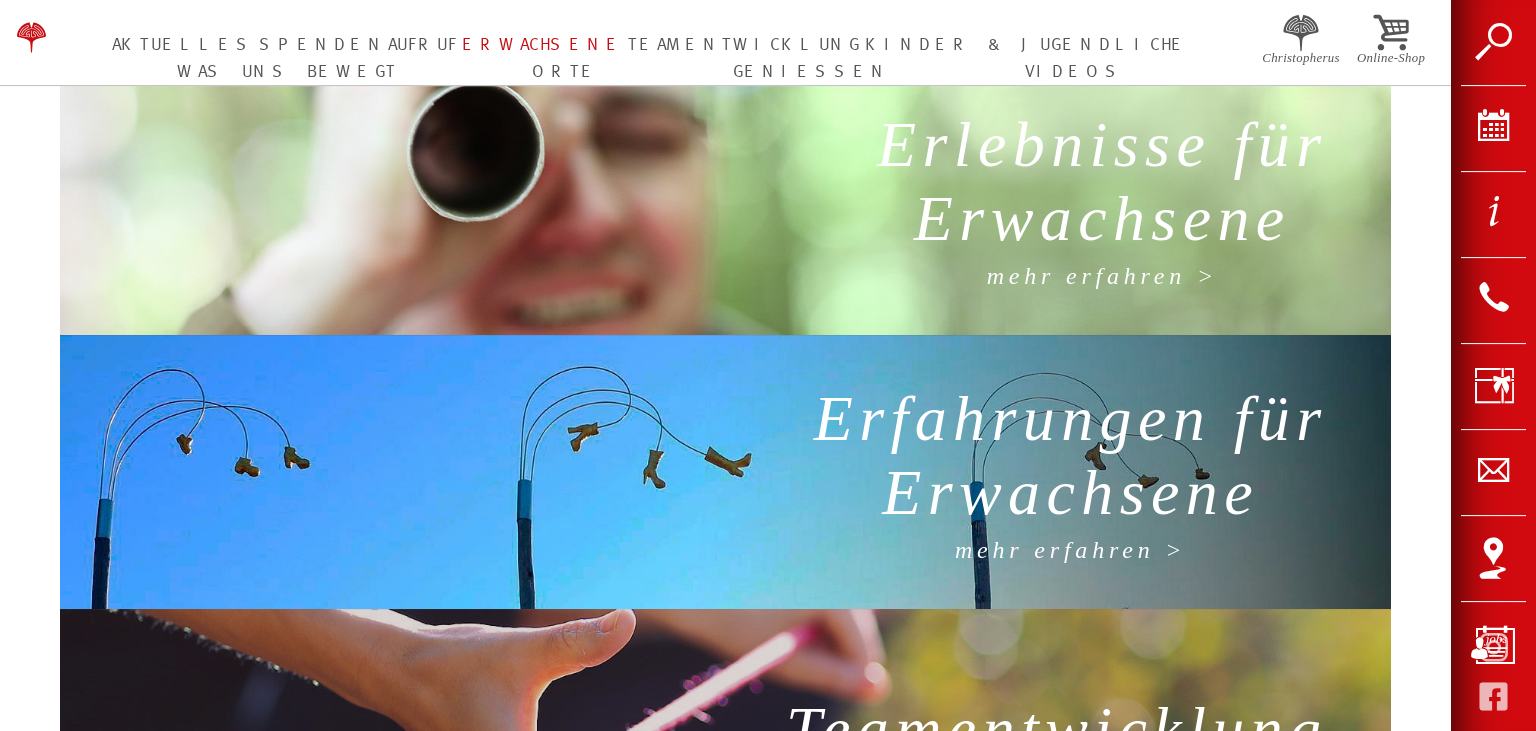 scroll, scrollTop: 1372, scrollLeft: 0, axis: vertical 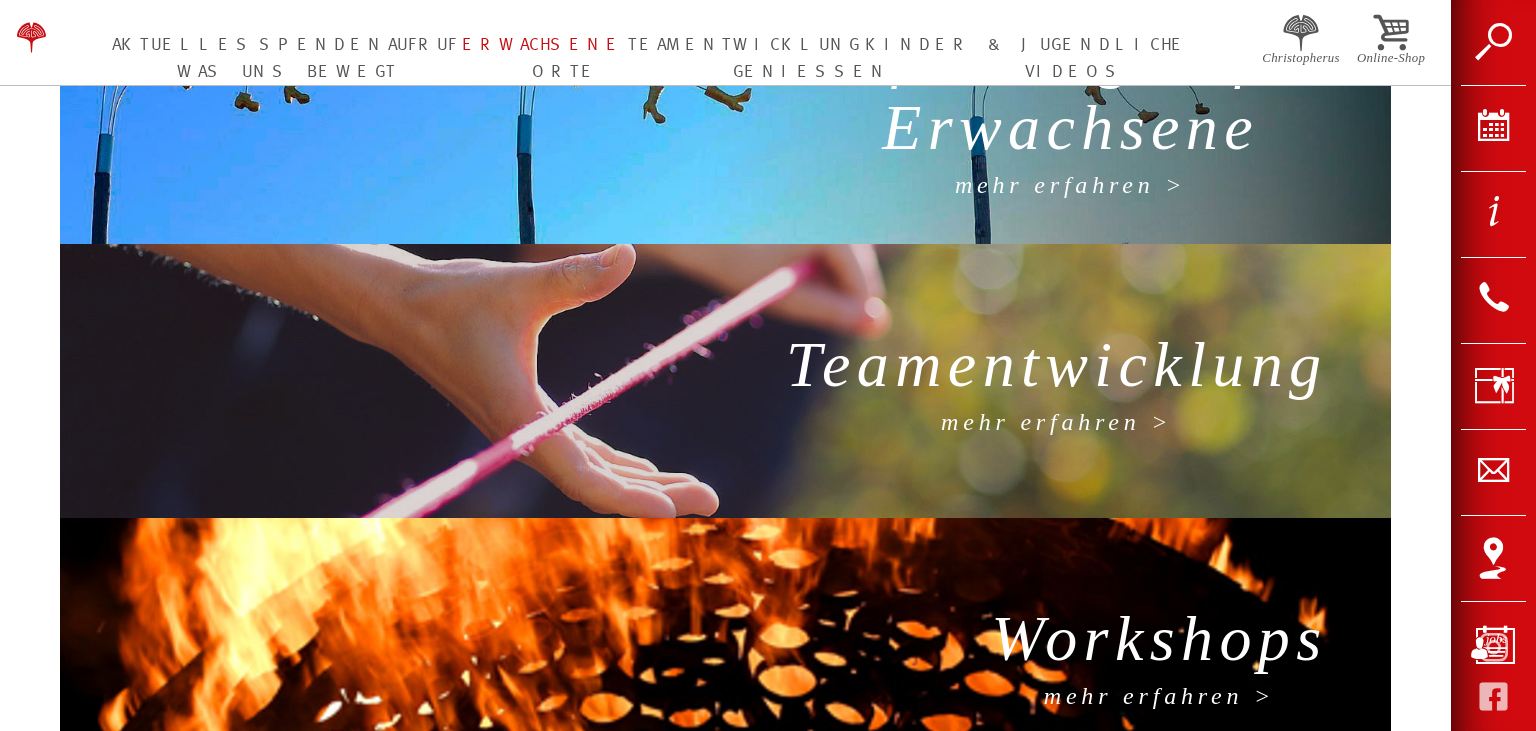 click on "Teamentwicklung" at bounding box center (1057, 369) 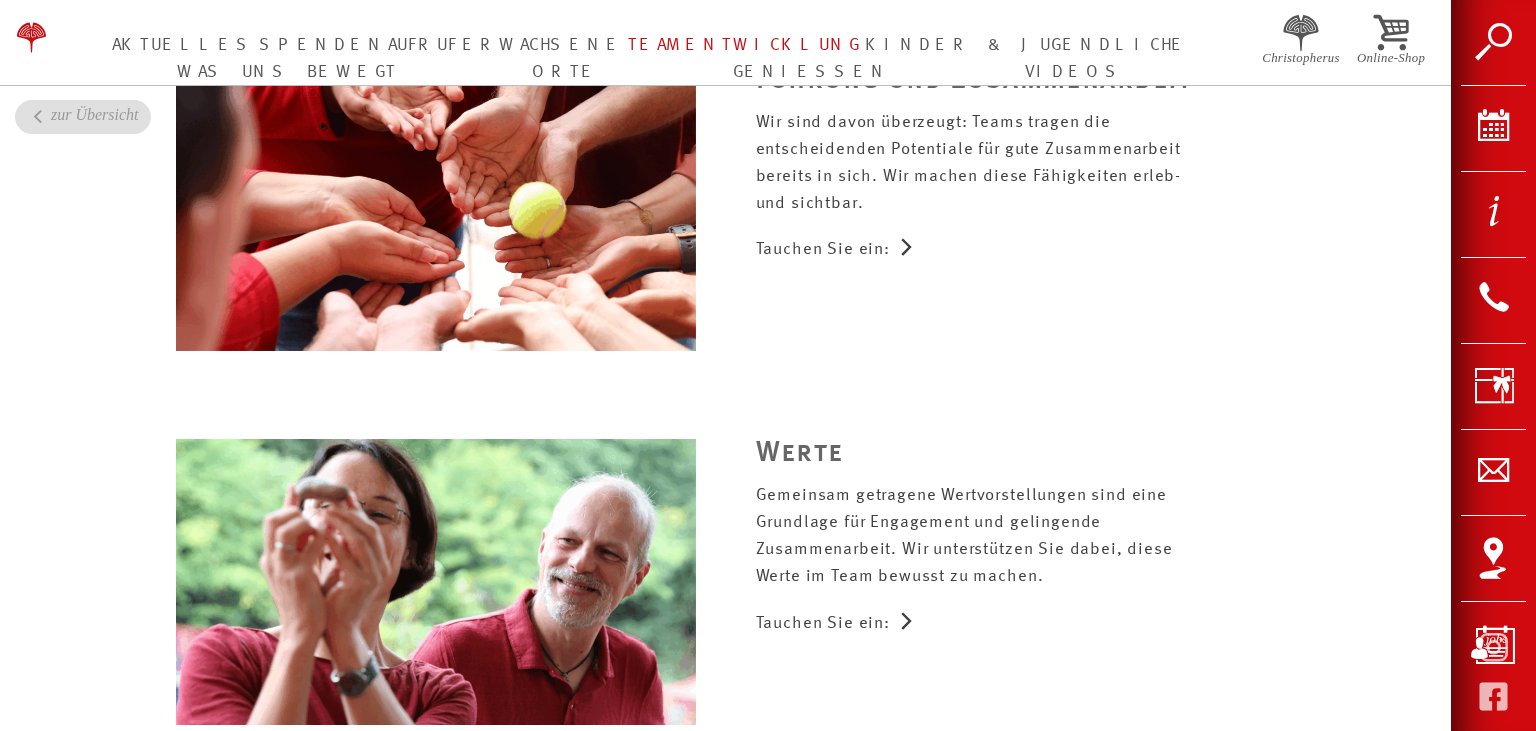 scroll, scrollTop: 1372, scrollLeft: 0, axis: vertical 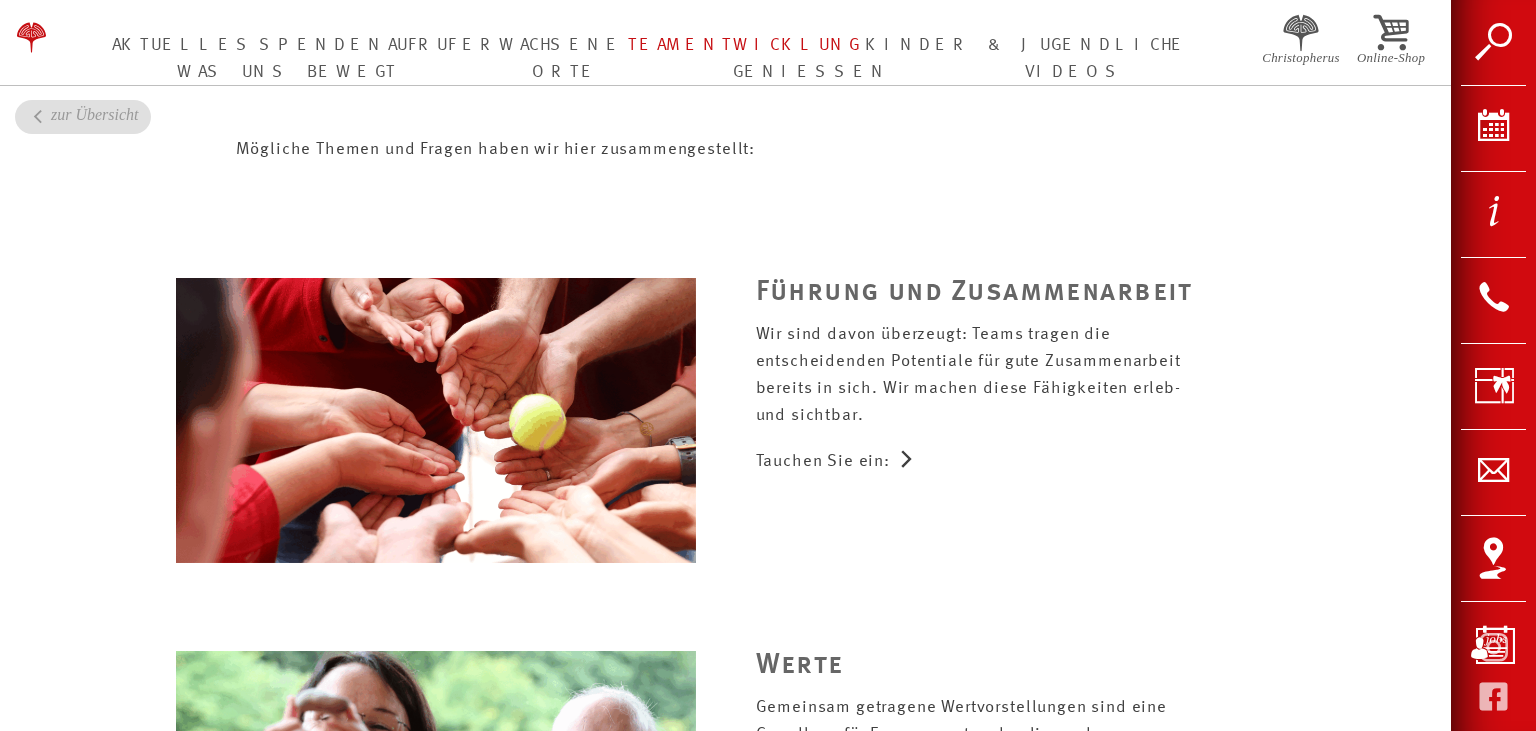 click on "Tauchen Sie ein:" at bounding box center (1016, 462) 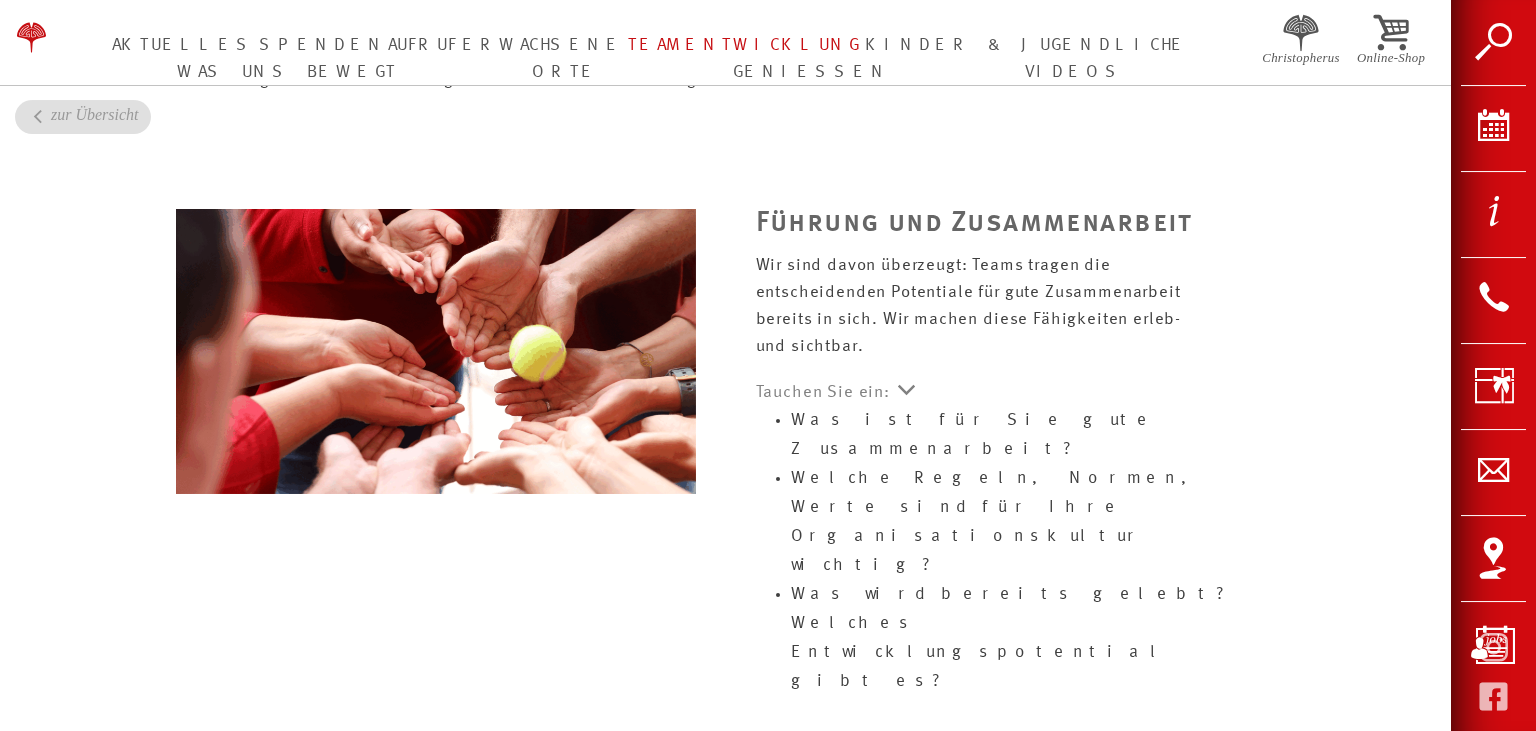 scroll, scrollTop: 1478, scrollLeft: 0, axis: vertical 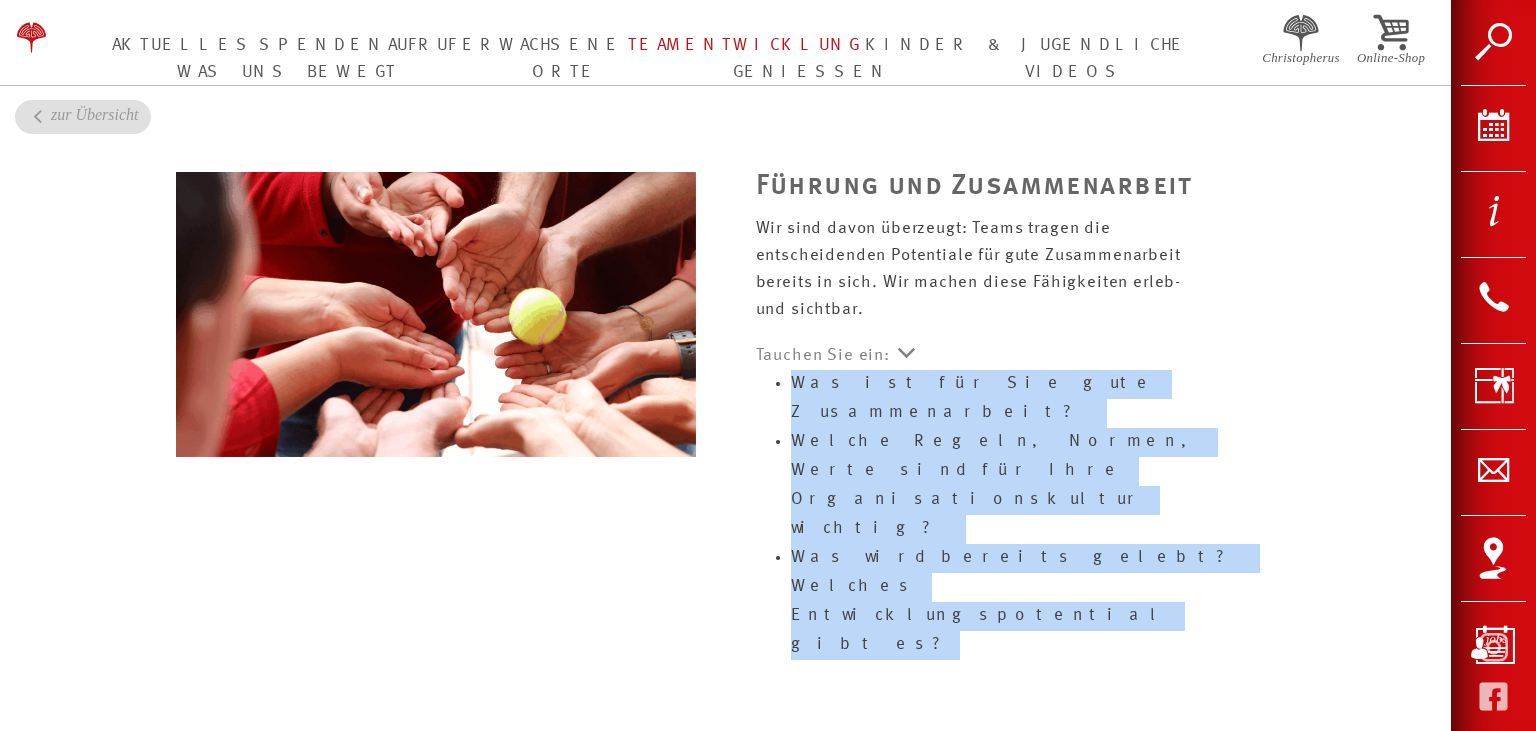 drag, startPoint x: 870, startPoint y: 530, endPoint x: 794, endPoint y: 402, distance: 148.86235 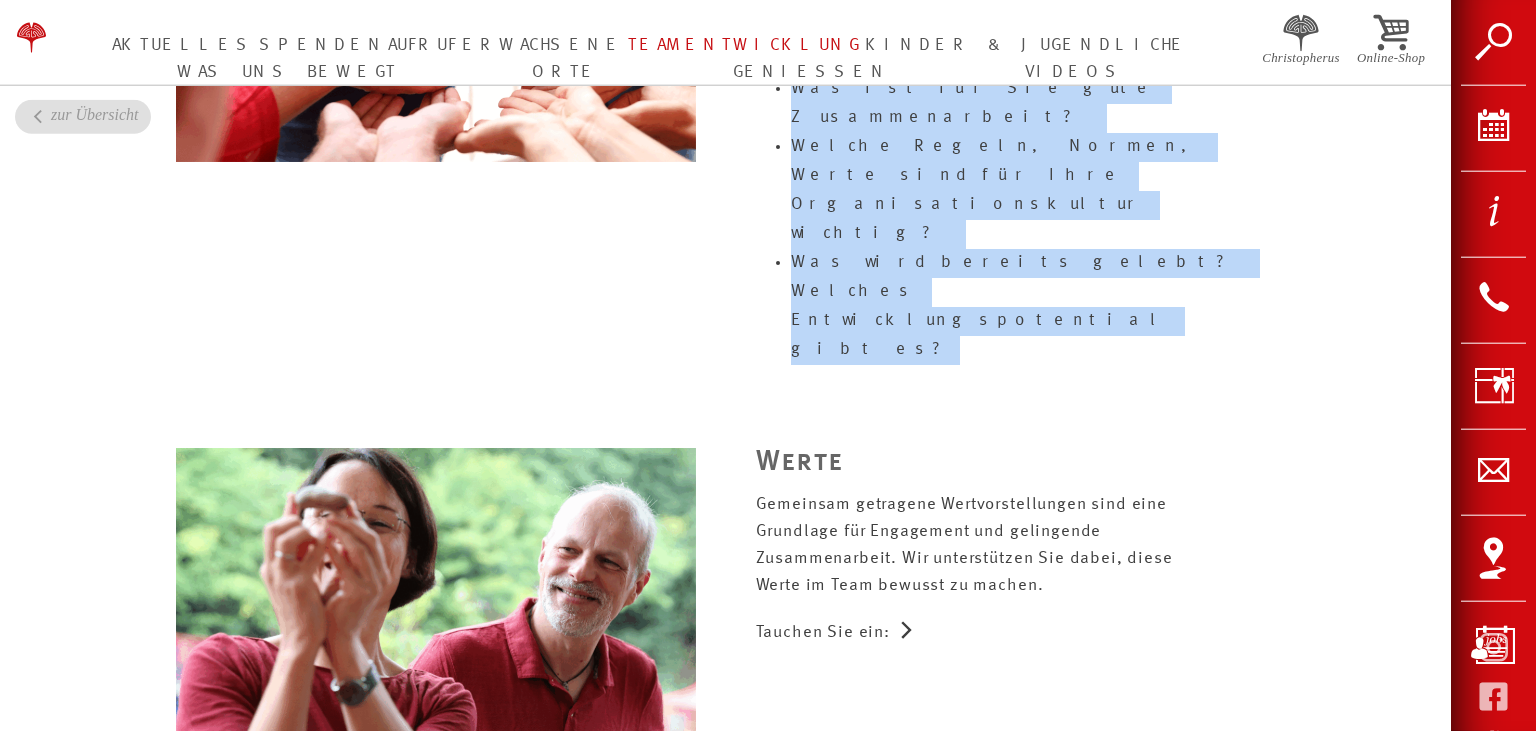 scroll, scrollTop: 1689, scrollLeft: 0, axis: vertical 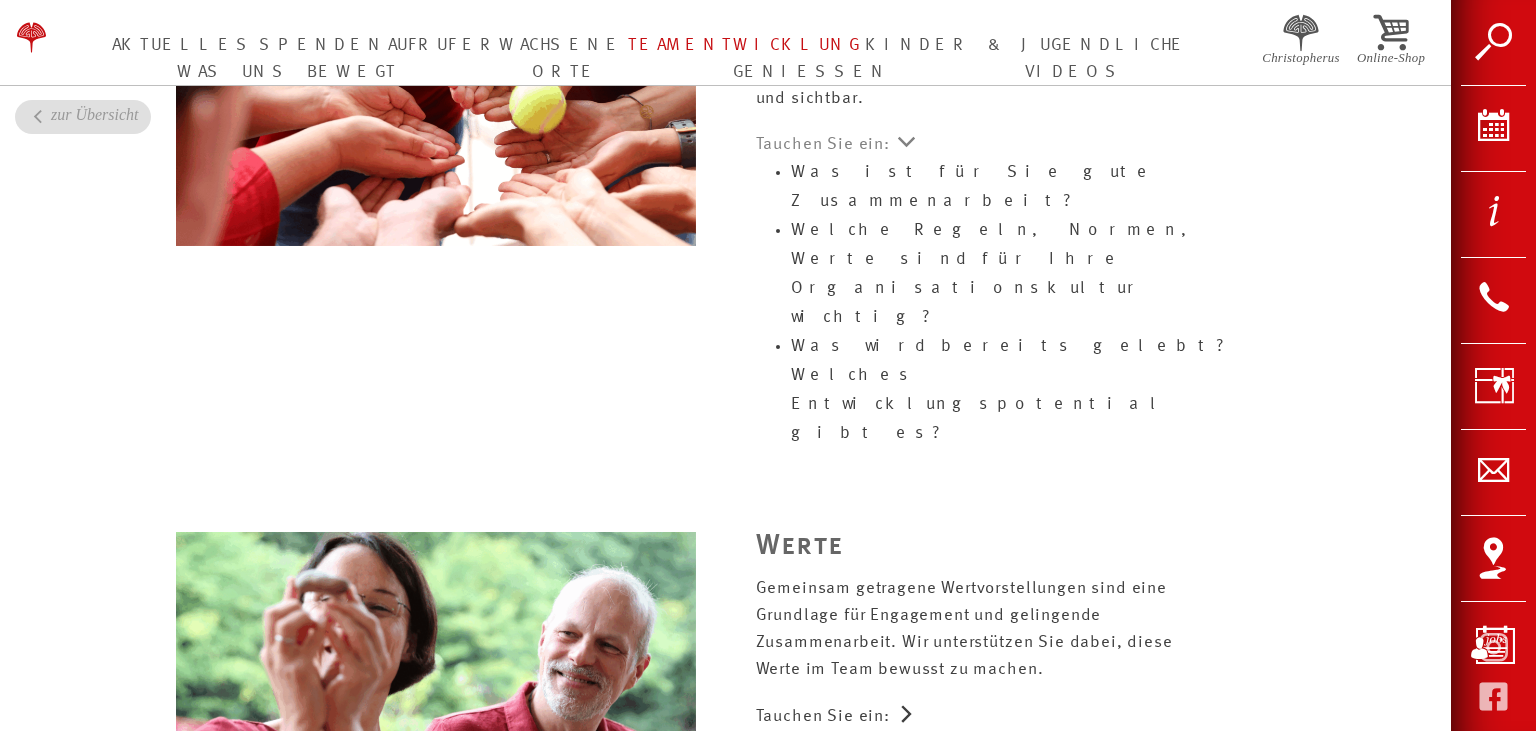 click on "Tauchen Sie ein:" at bounding box center [1016, 717] 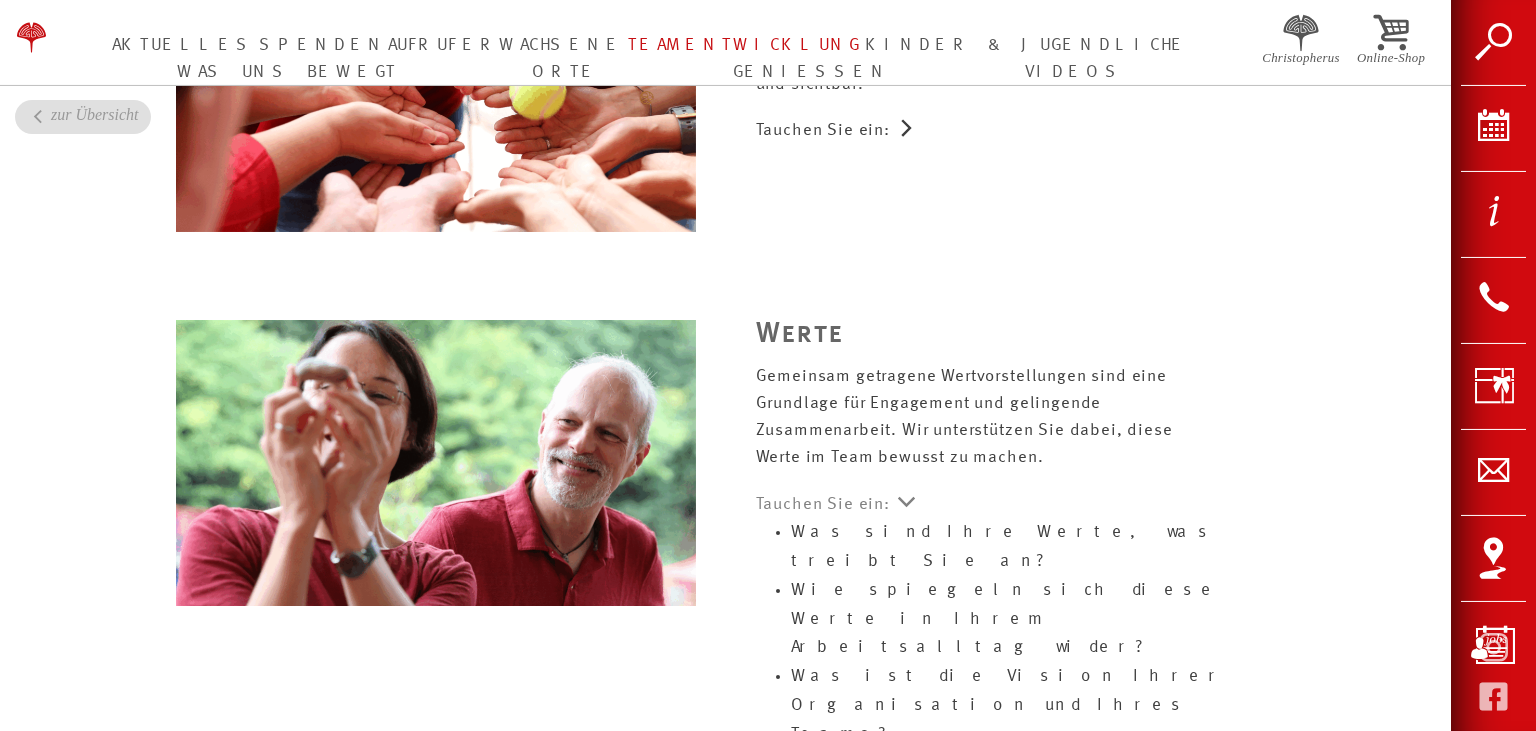 scroll, scrollTop: 1795, scrollLeft: 0, axis: vertical 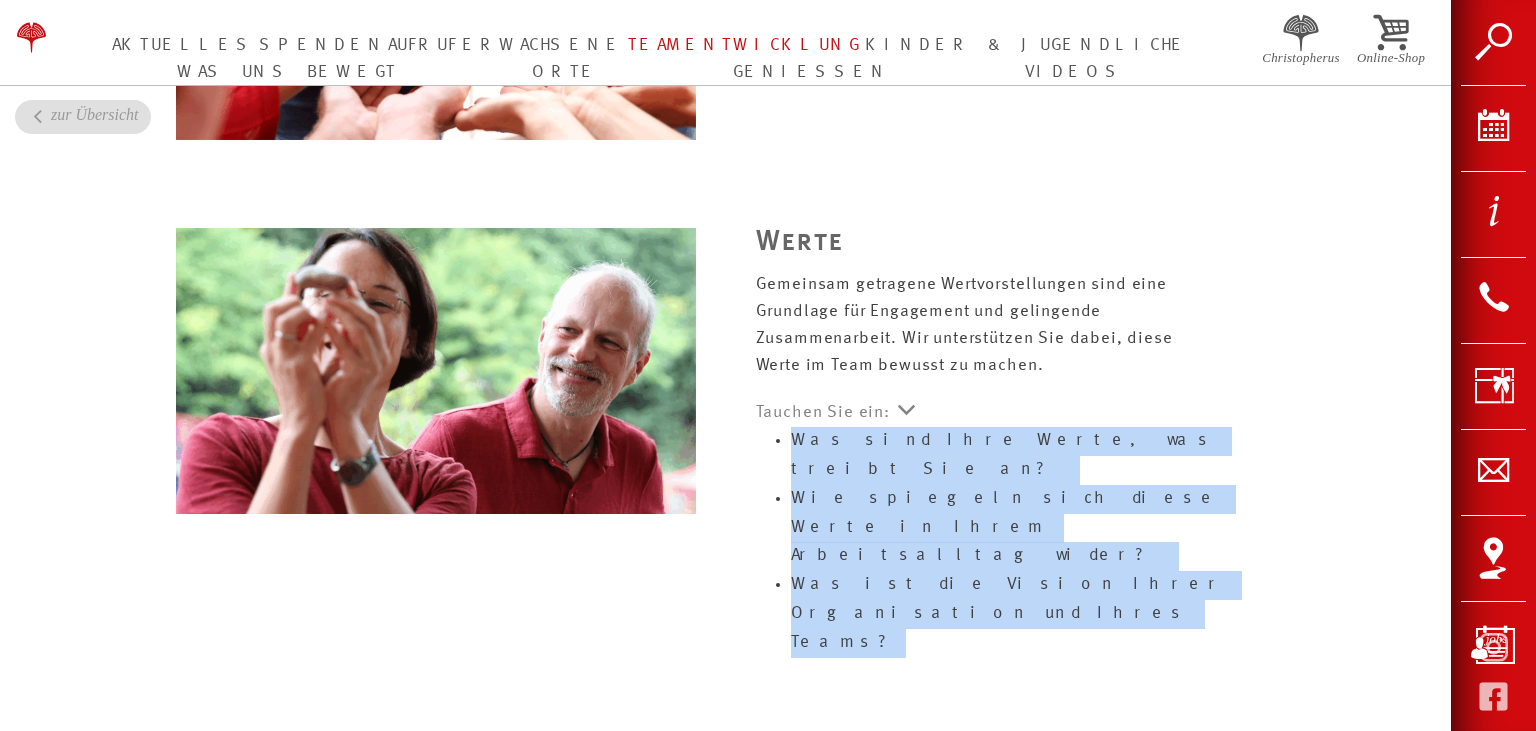 drag, startPoint x: 1246, startPoint y: 546, endPoint x: 789, endPoint y: 455, distance: 465.9721 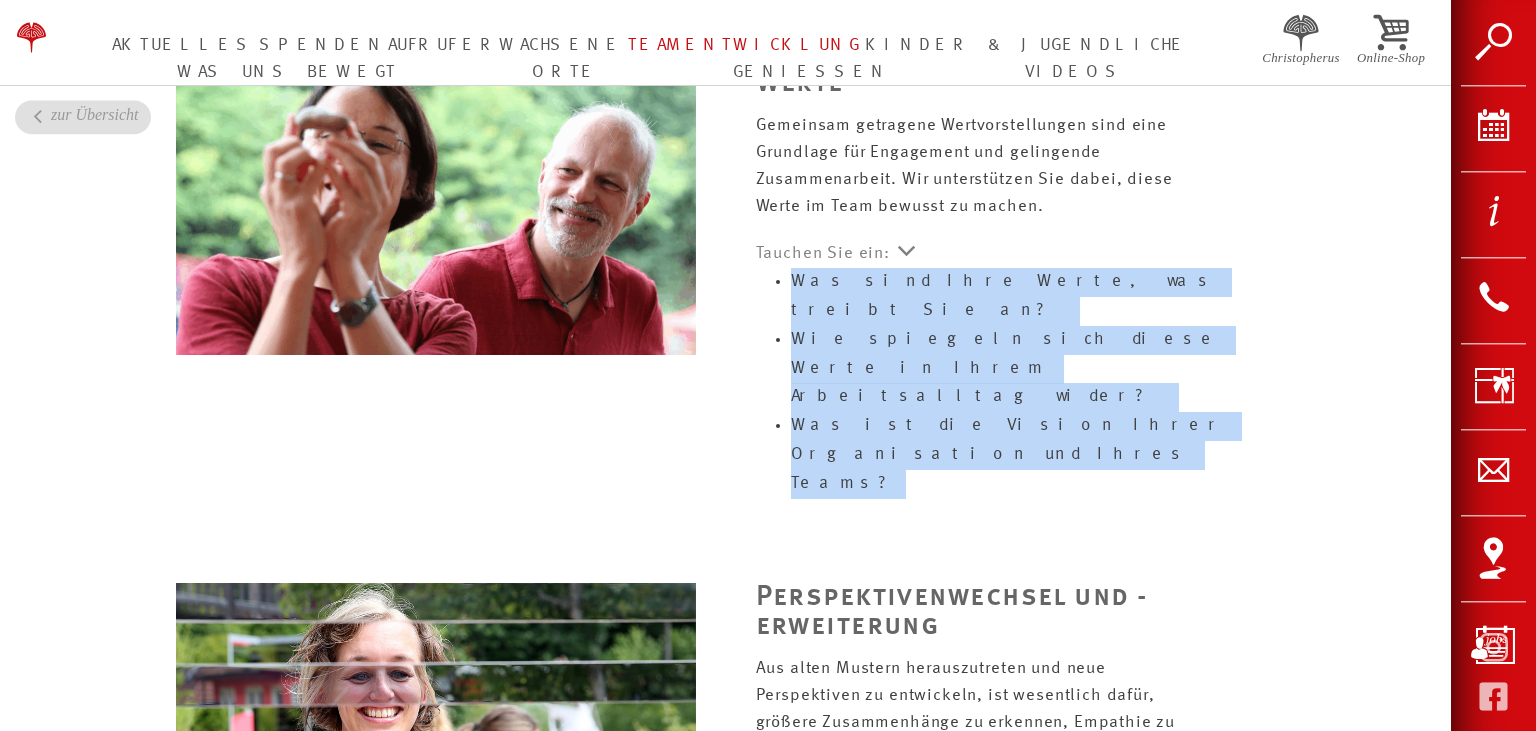scroll, scrollTop: 2112, scrollLeft: 0, axis: vertical 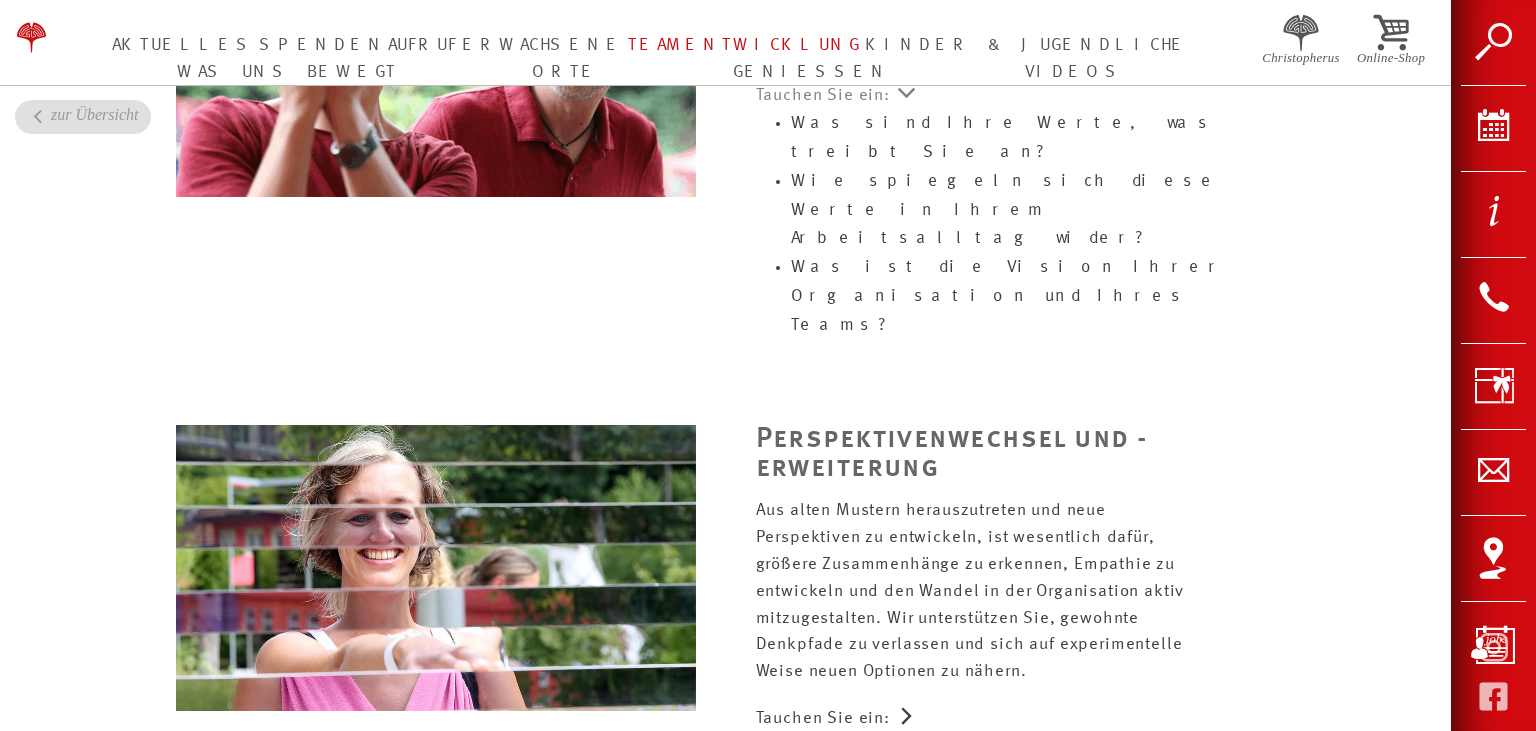 click on "Perspektivenwechsel und -erweiterung" at bounding box center [1016, 461] 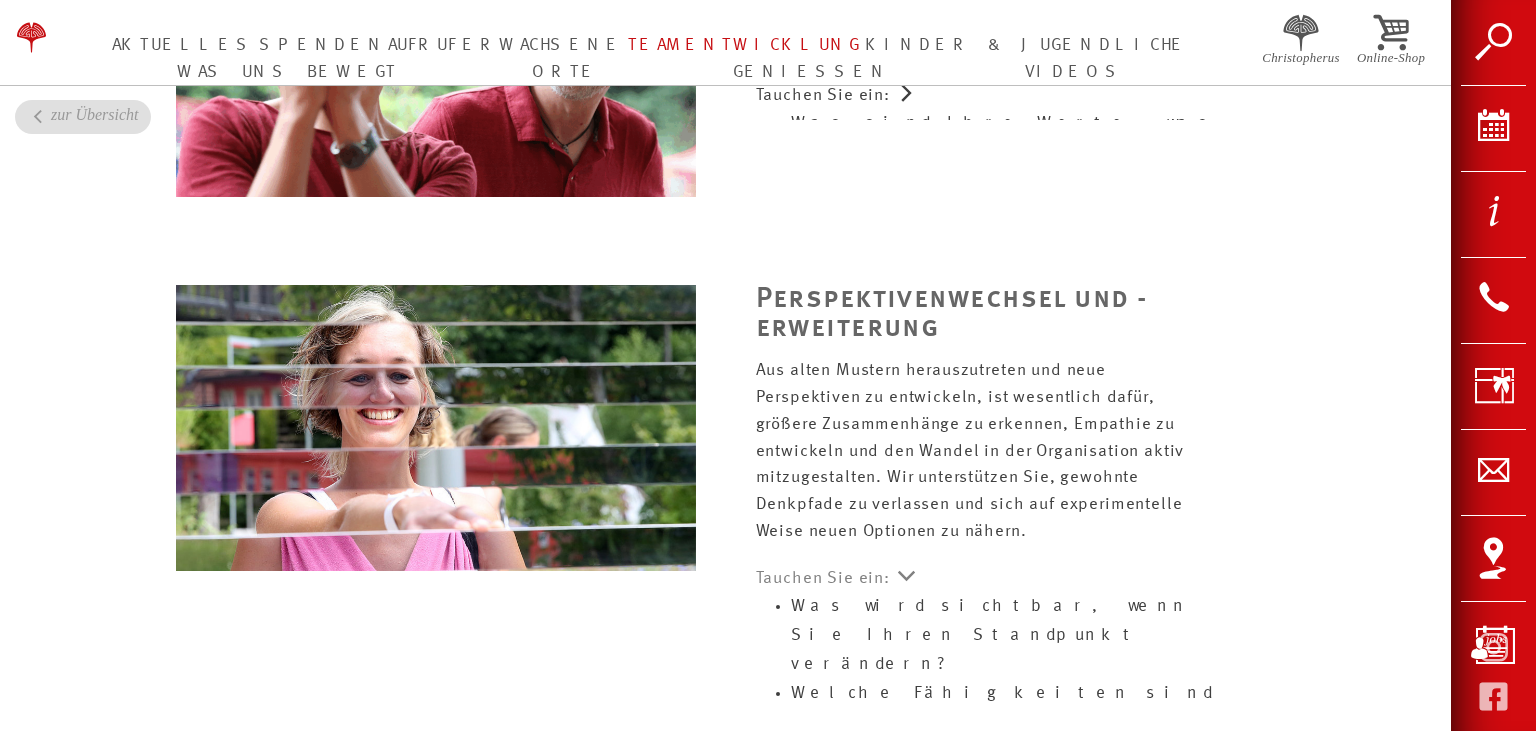 scroll, scrollTop: 2323, scrollLeft: 0, axis: vertical 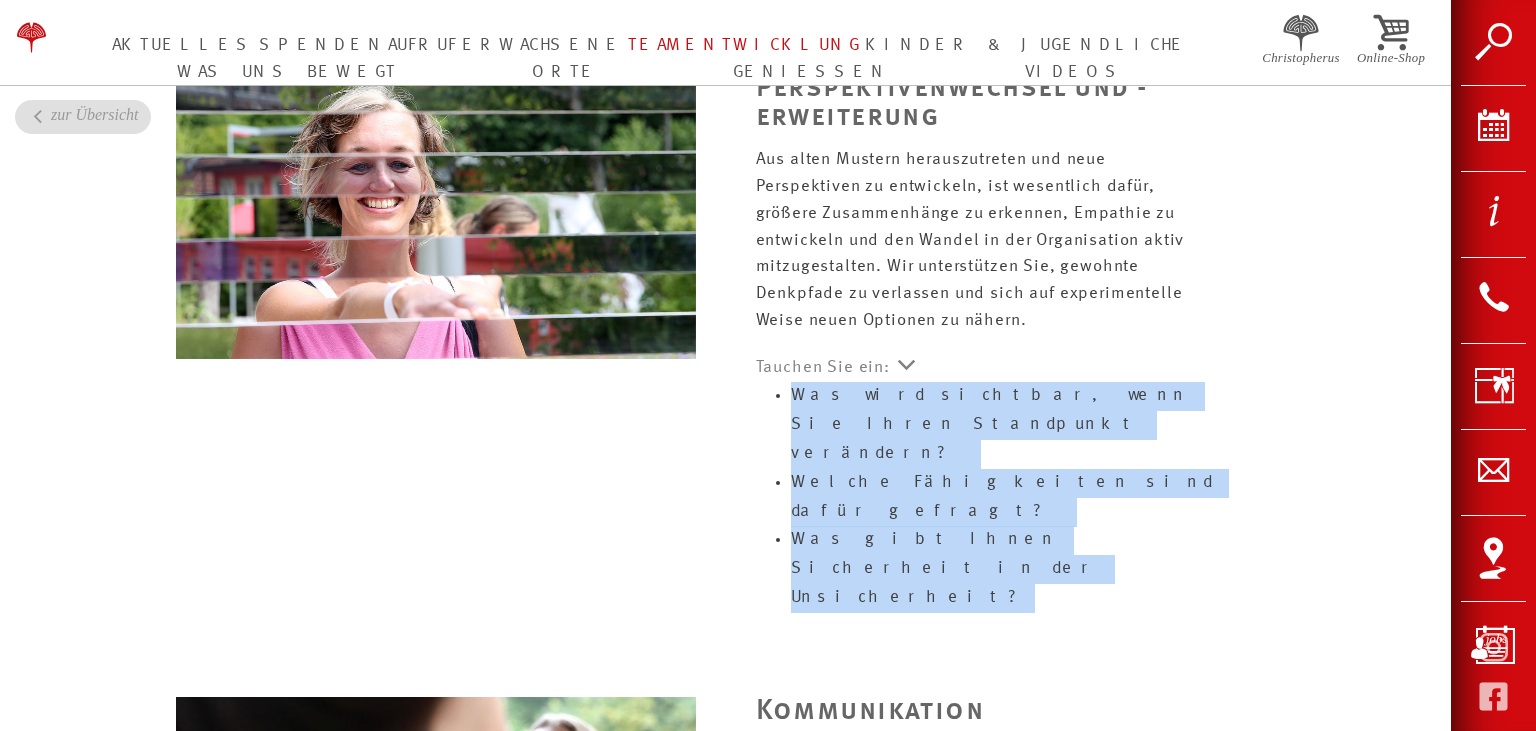 drag, startPoint x: 1184, startPoint y: 511, endPoint x: 782, endPoint y: 416, distance: 413.07263 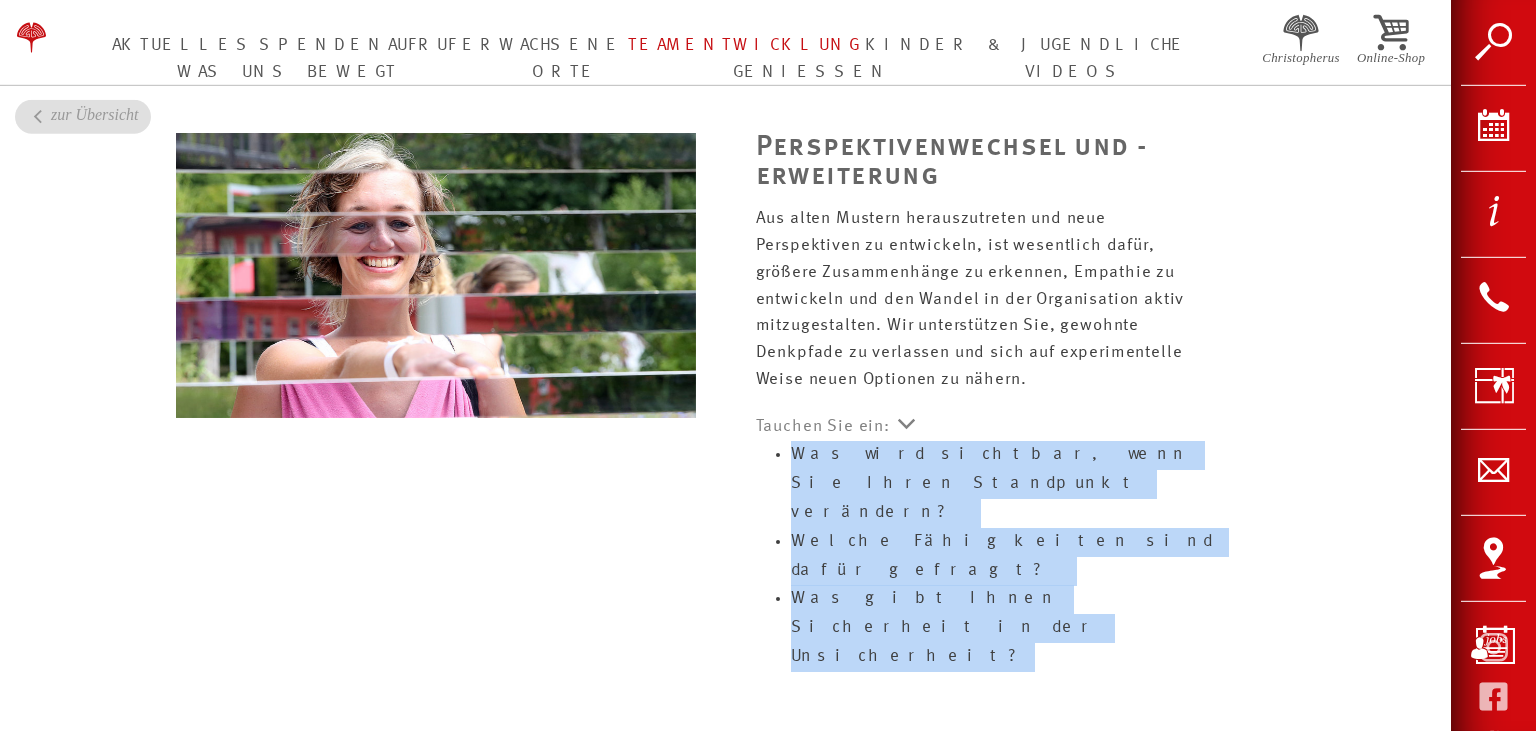 scroll, scrollTop: 2217, scrollLeft: 0, axis: vertical 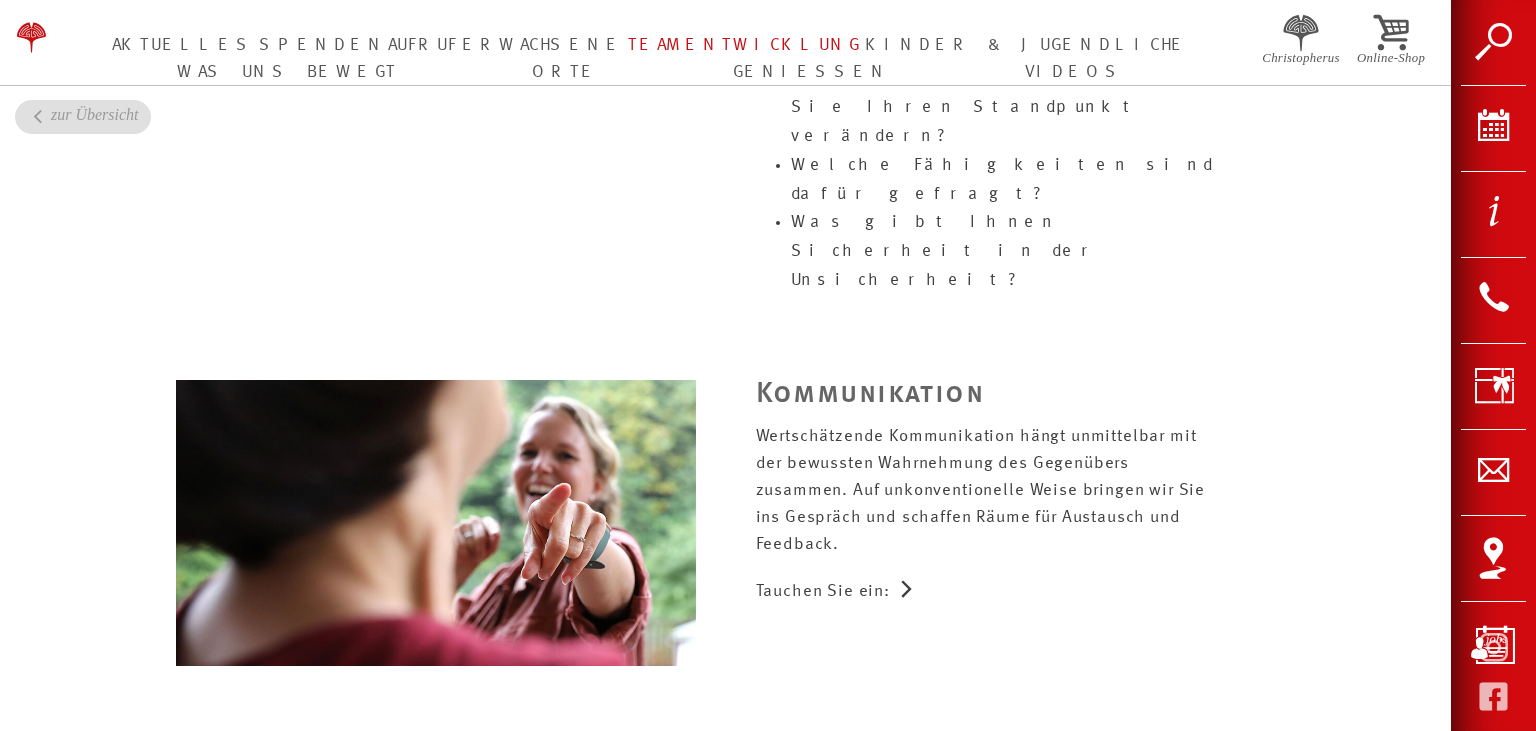click on "Tauchen Sie ein:" at bounding box center [1016, 592] 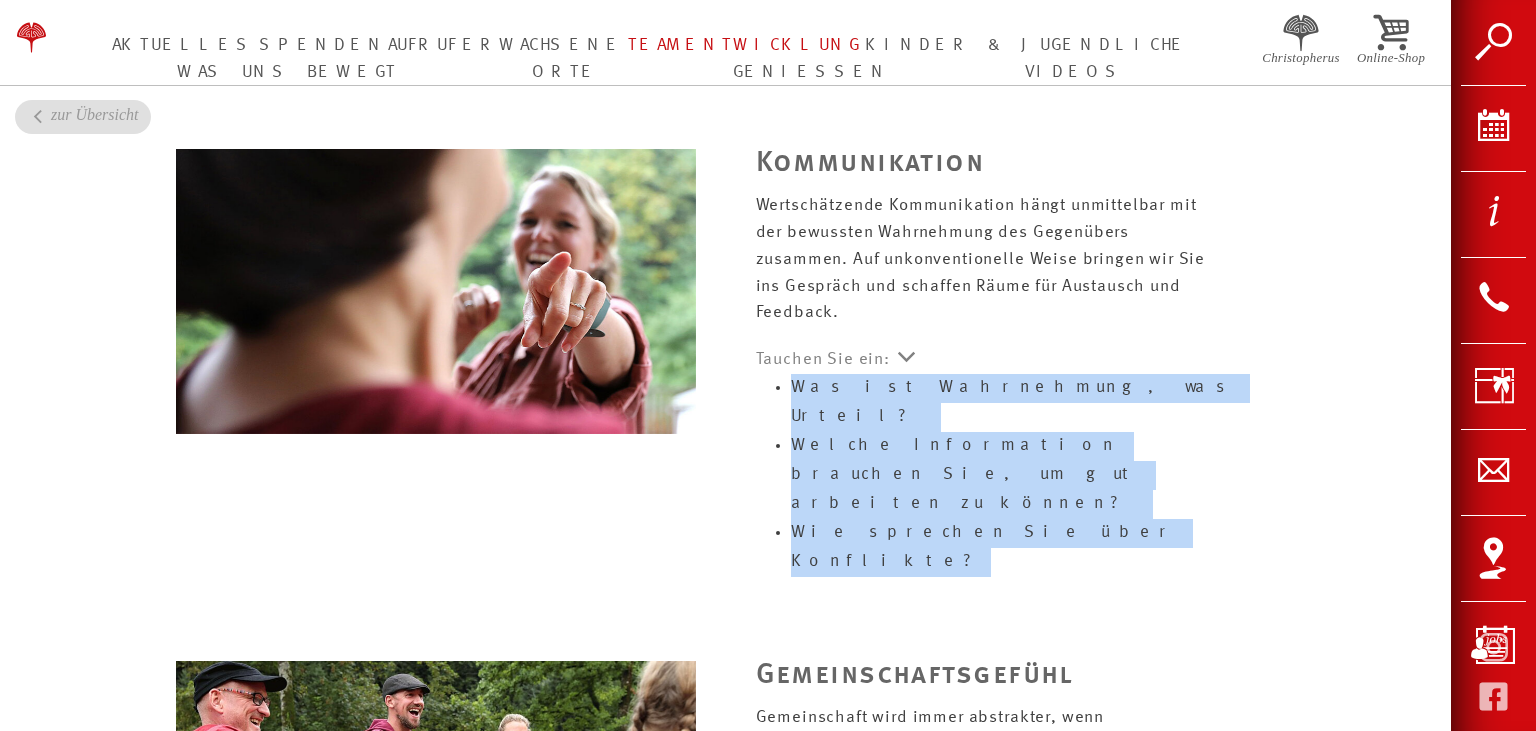 drag, startPoint x: 1066, startPoint y: 505, endPoint x: 774, endPoint y: 415, distance: 305.55524 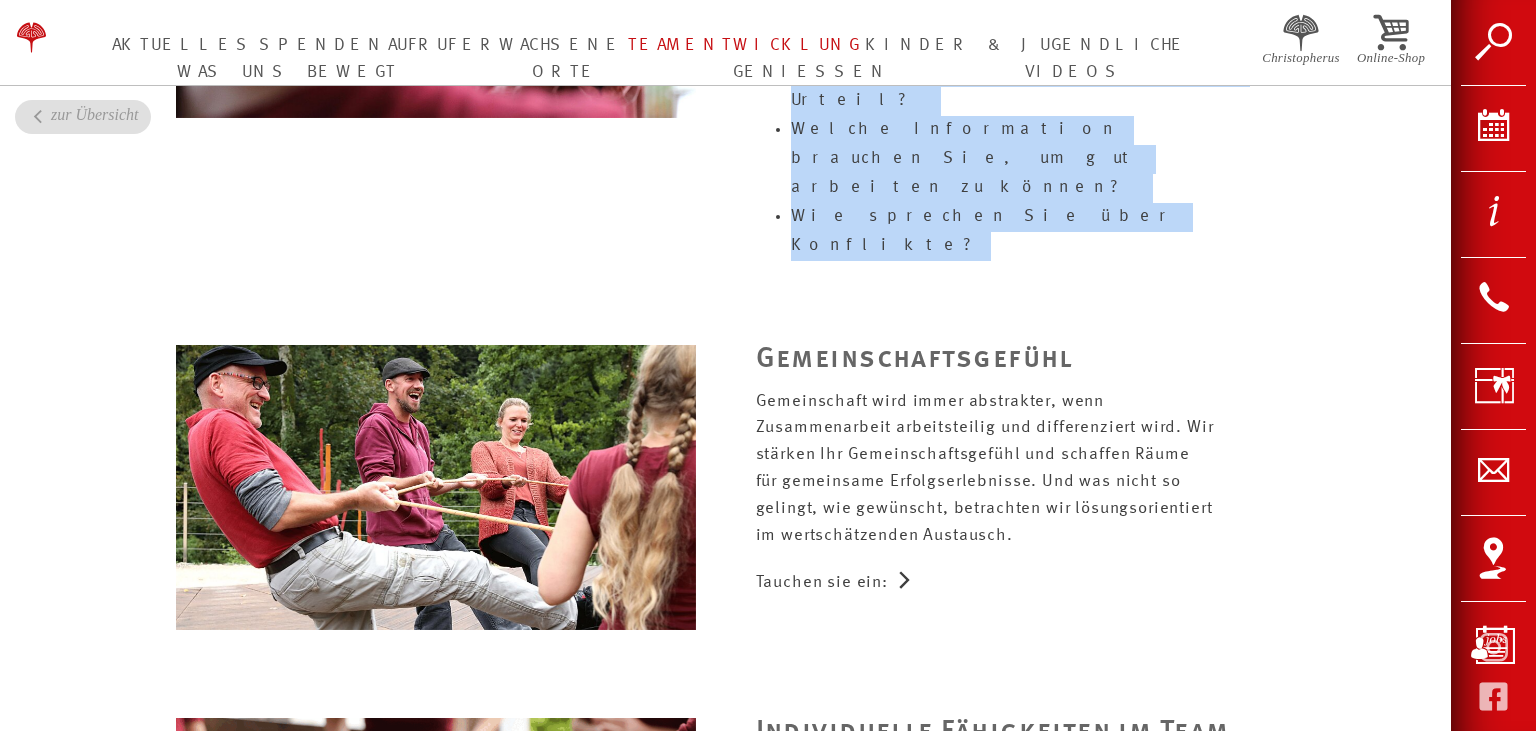 scroll, scrollTop: 3062, scrollLeft: 0, axis: vertical 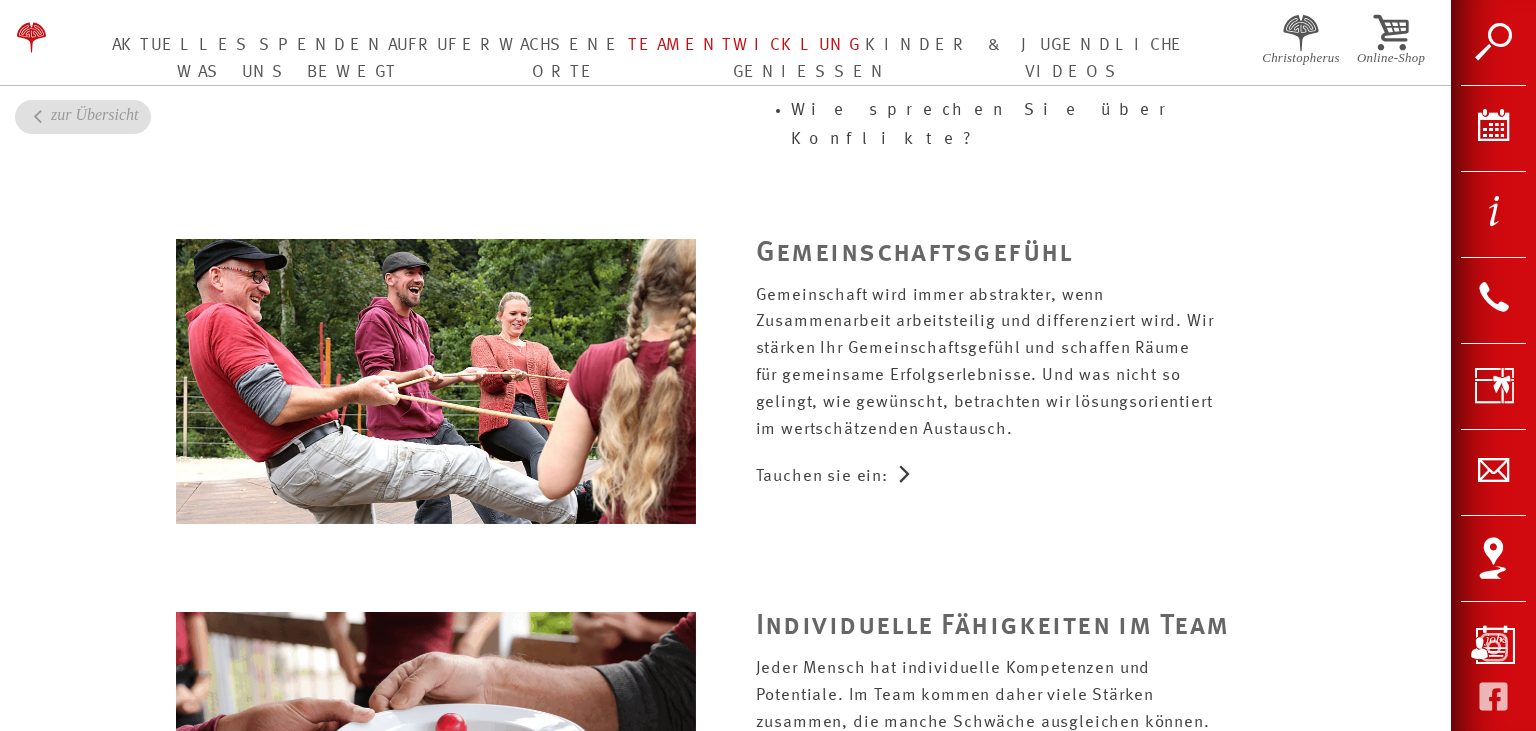 click on "Tauchen sie ein:" at bounding box center (1016, 477) 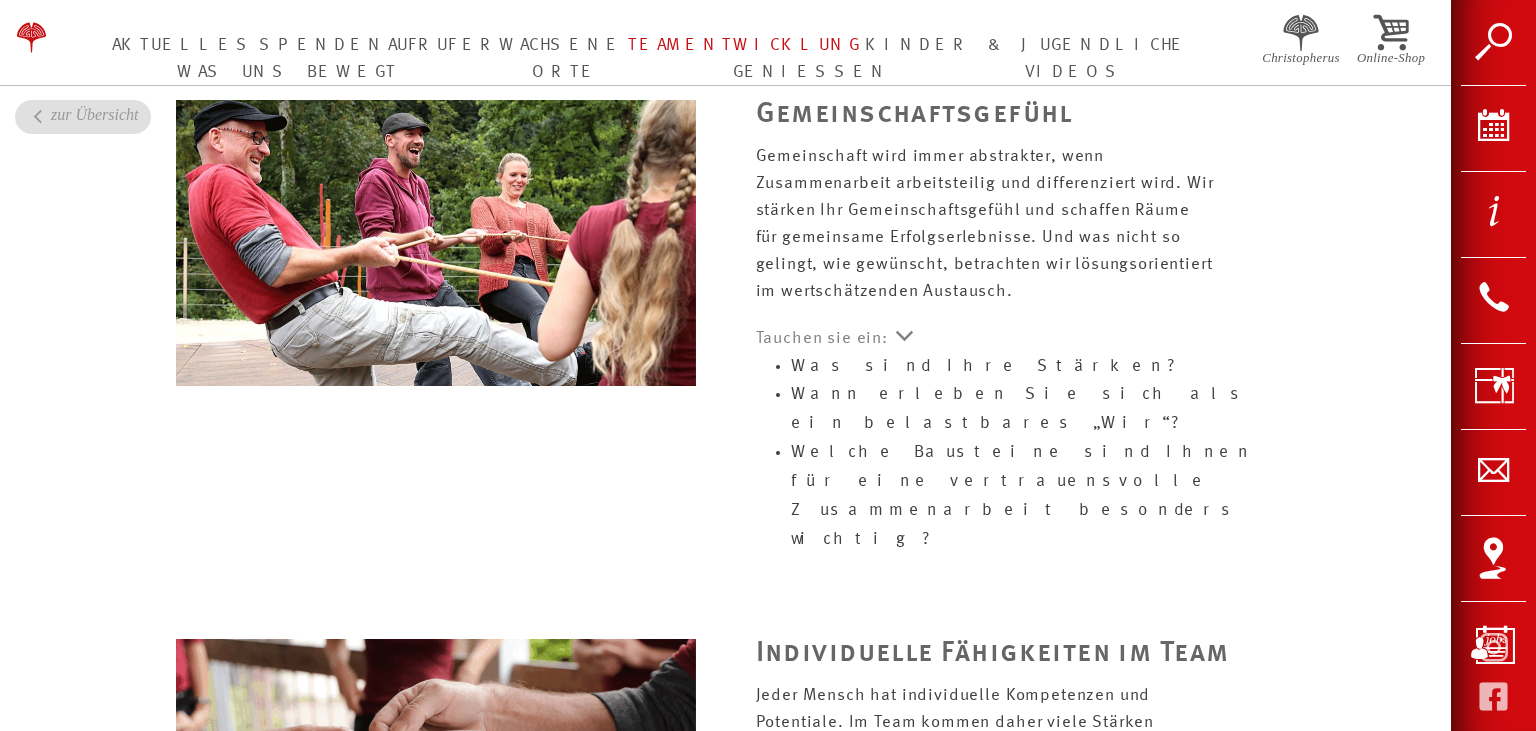 scroll, scrollTop: 3168, scrollLeft: 0, axis: vertical 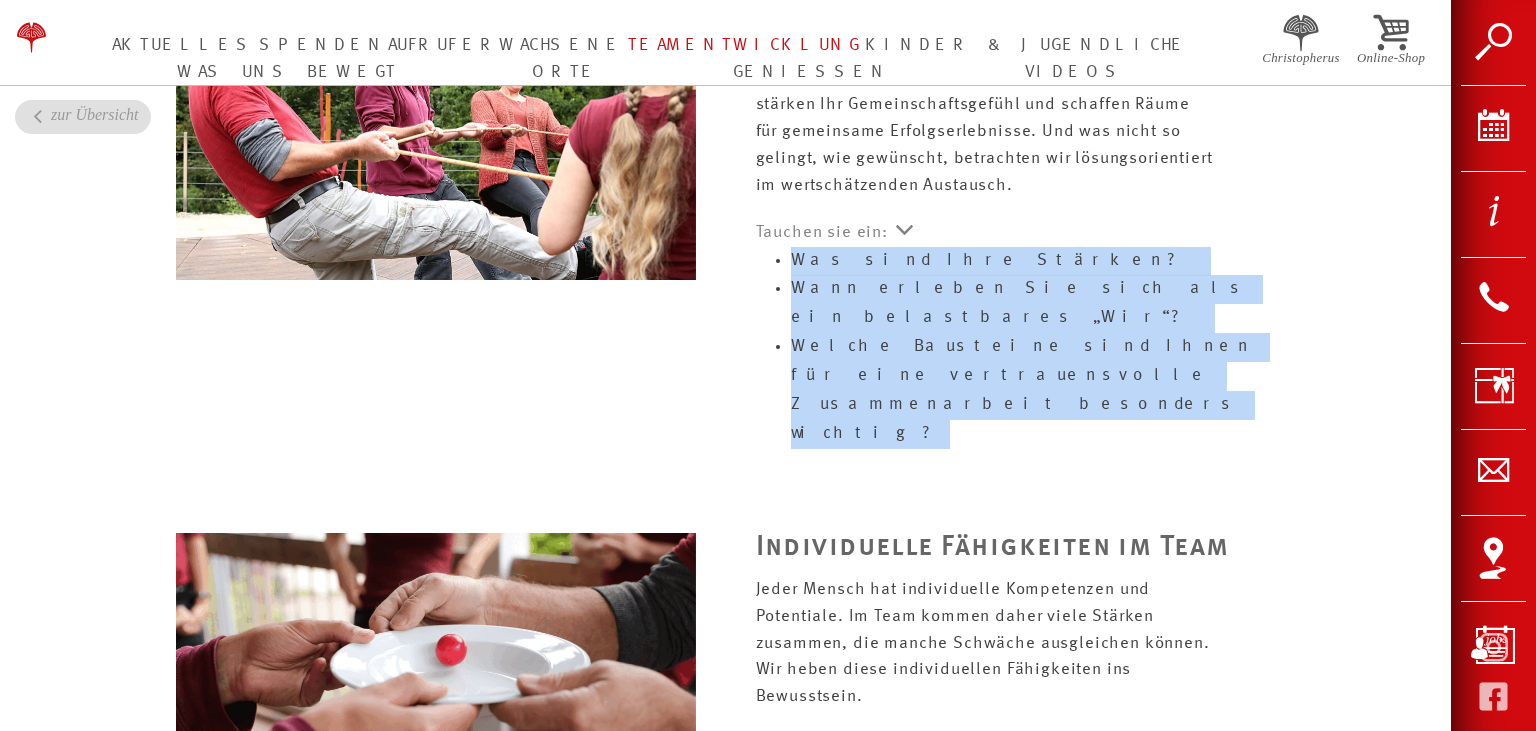 drag, startPoint x: 1114, startPoint y: 390, endPoint x: 788, endPoint y: 287, distance: 341.8845 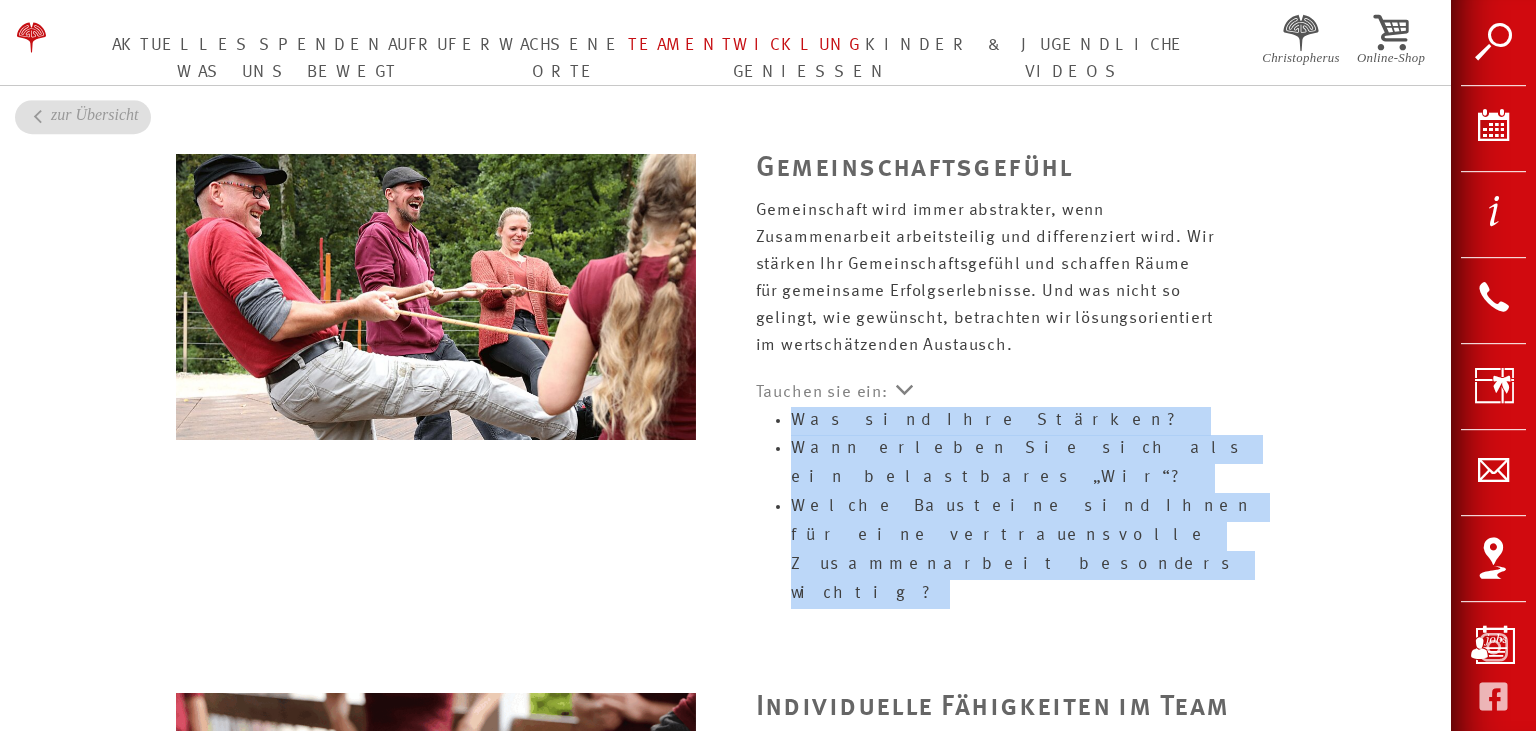 scroll, scrollTop: 2956, scrollLeft: 0, axis: vertical 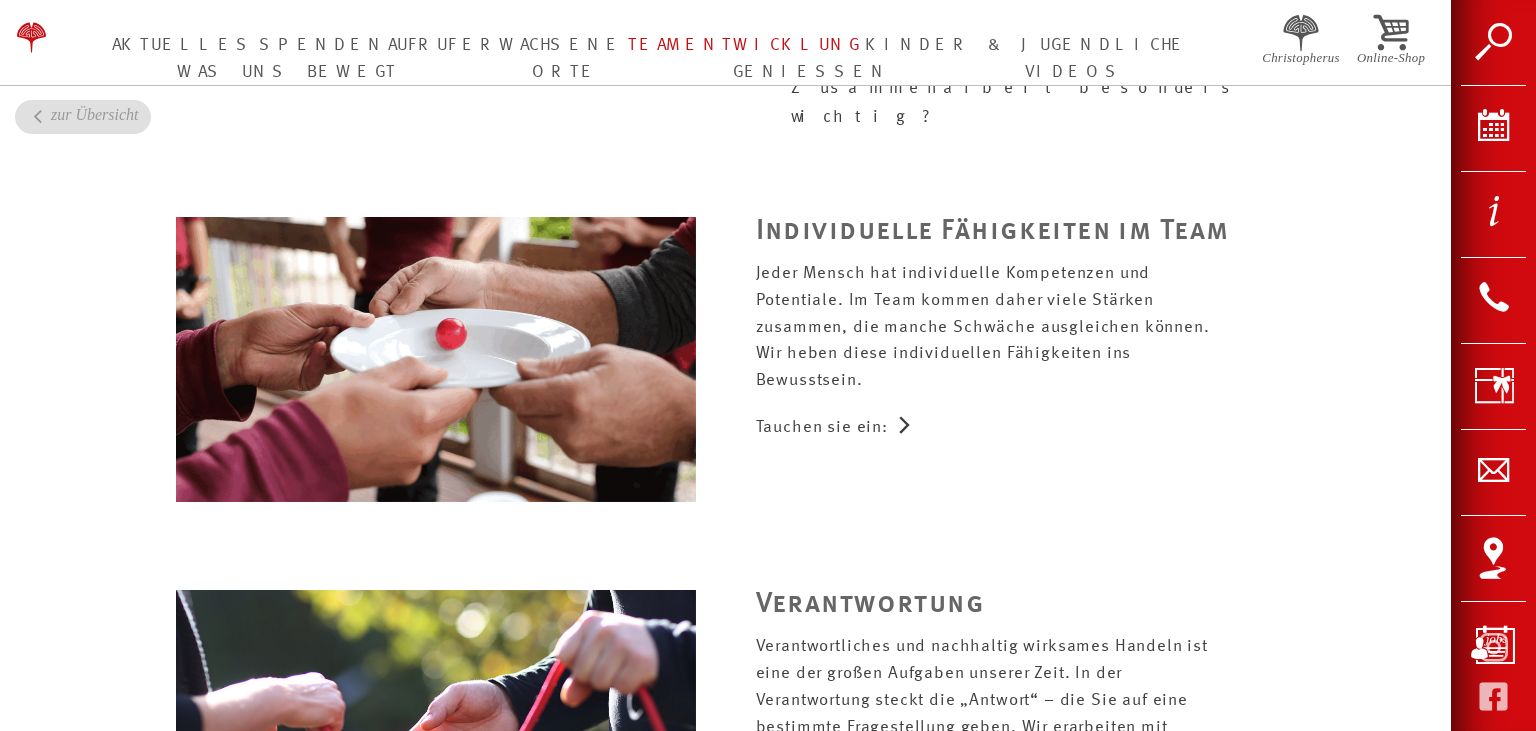 click on "Tauchen sie ein:" at bounding box center [1016, 428] 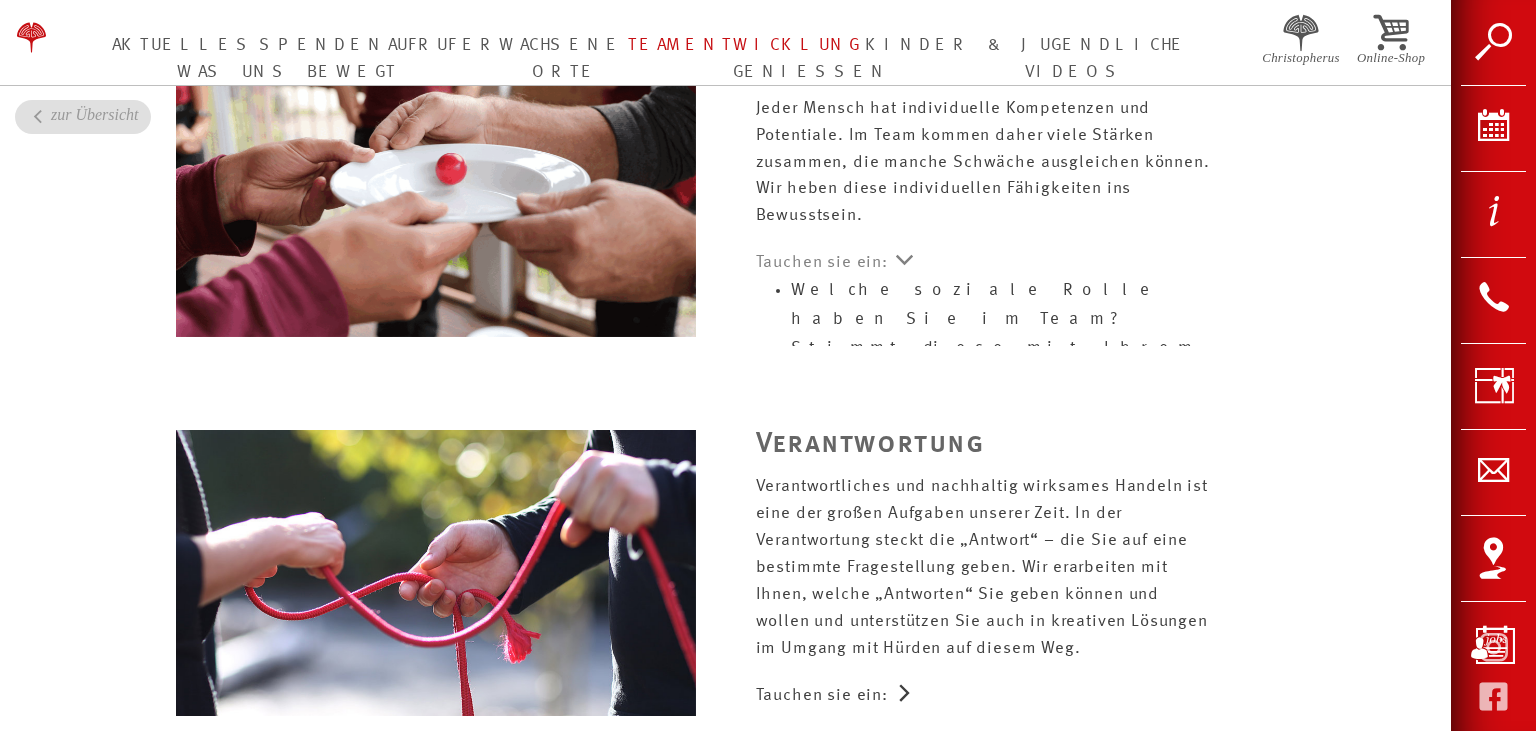 scroll, scrollTop: 3477, scrollLeft: 0, axis: vertical 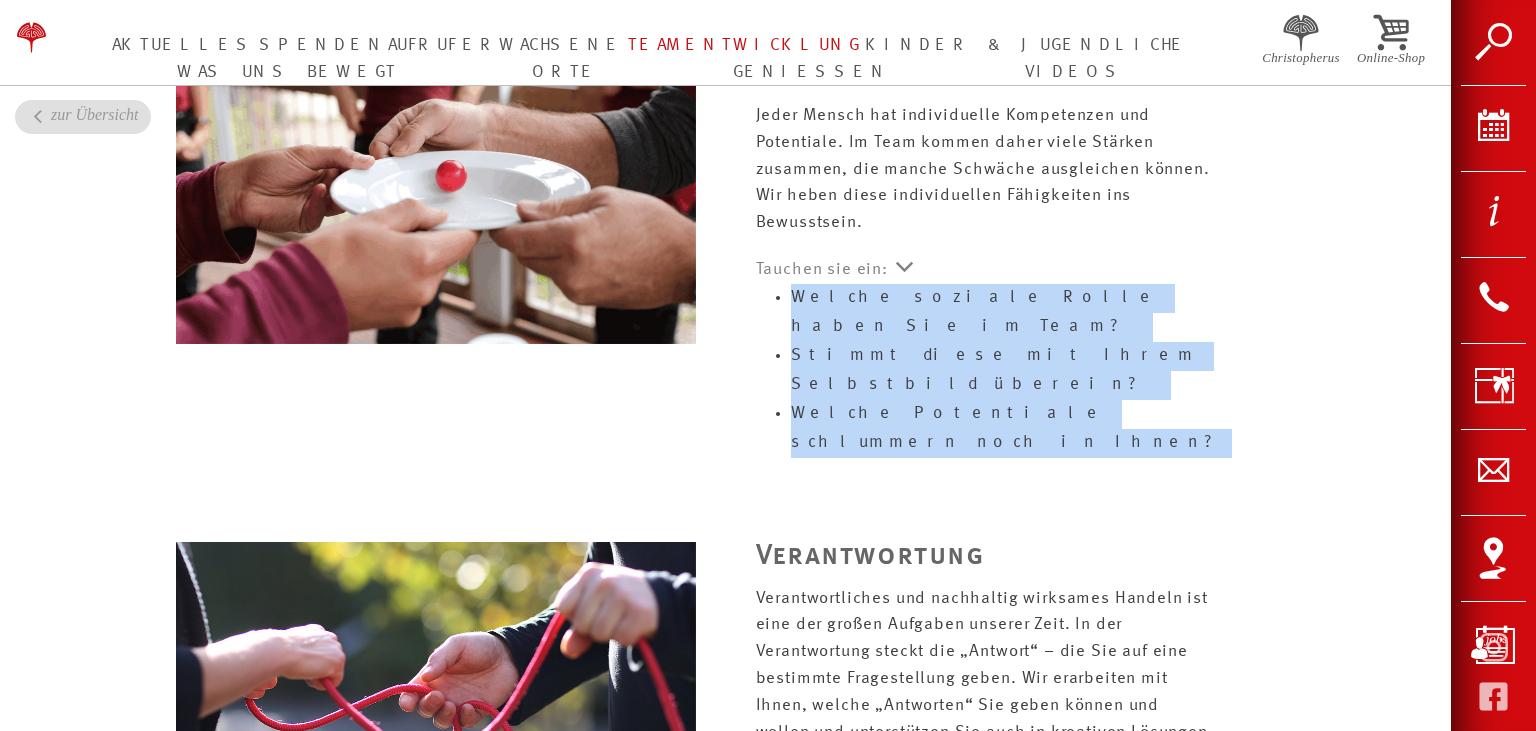 drag, startPoint x: 1175, startPoint y: 389, endPoint x: 767, endPoint y: 328, distance: 412.53485 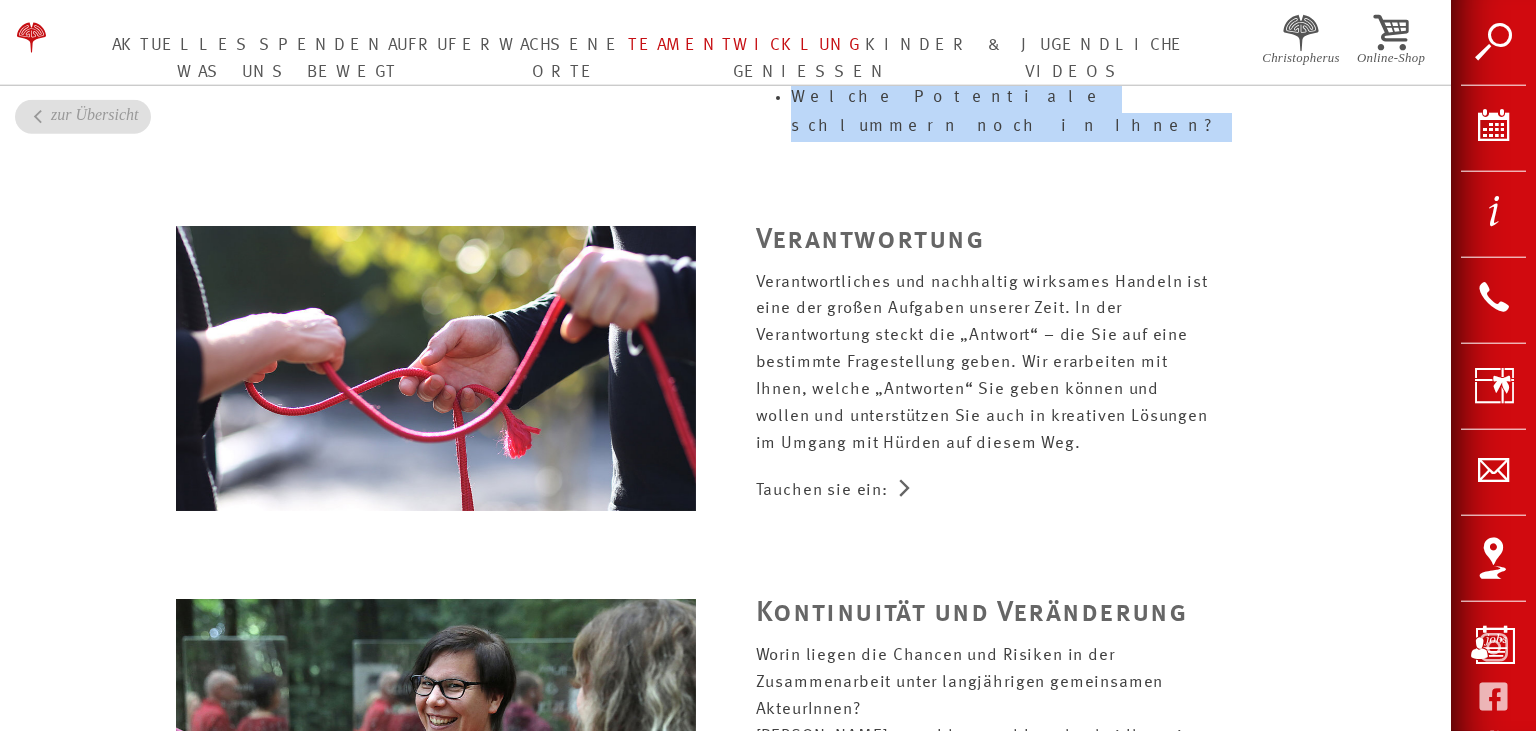 scroll, scrollTop: 3794, scrollLeft: 0, axis: vertical 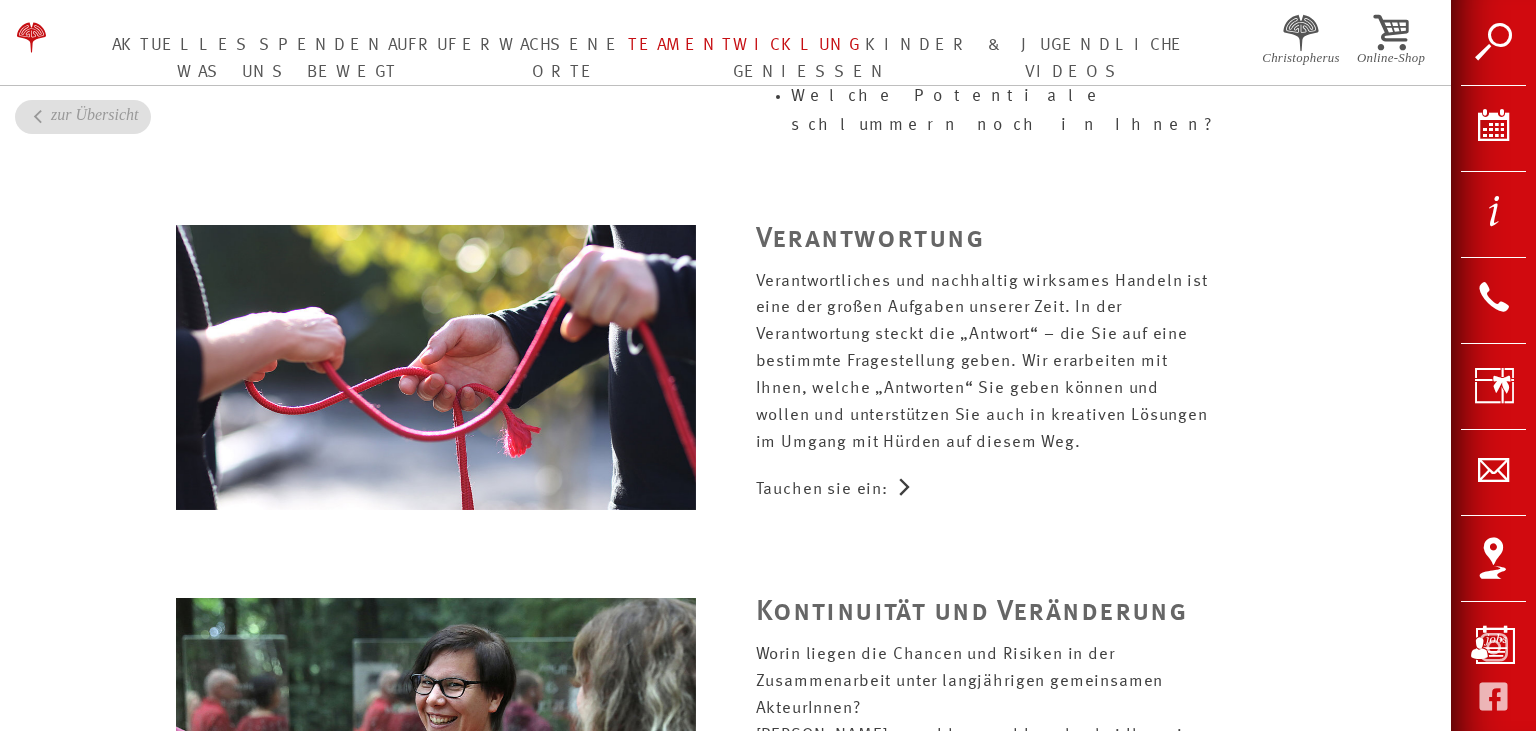 click on "Tauchen sie ein:" at bounding box center [1016, 490] 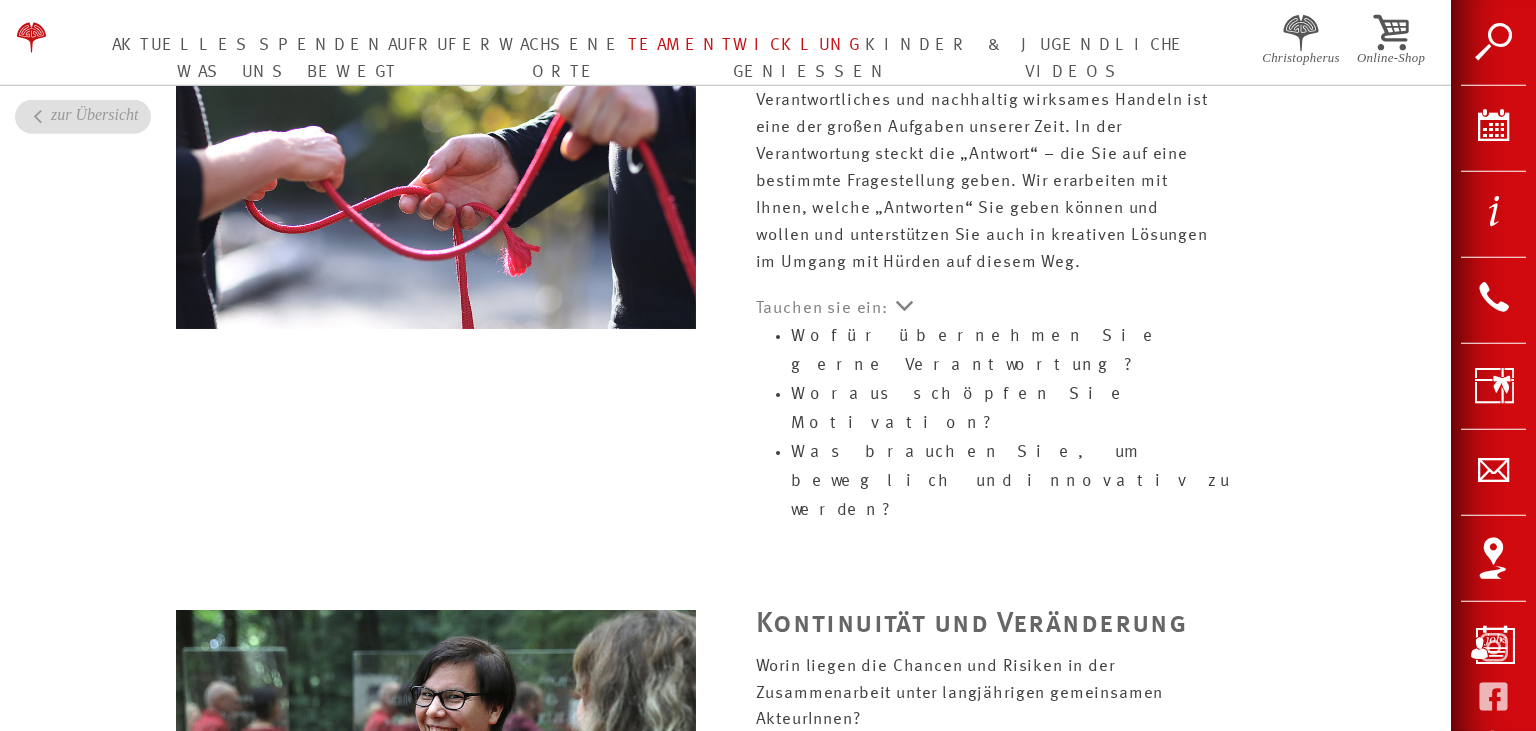 scroll, scrollTop: 3900, scrollLeft: 0, axis: vertical 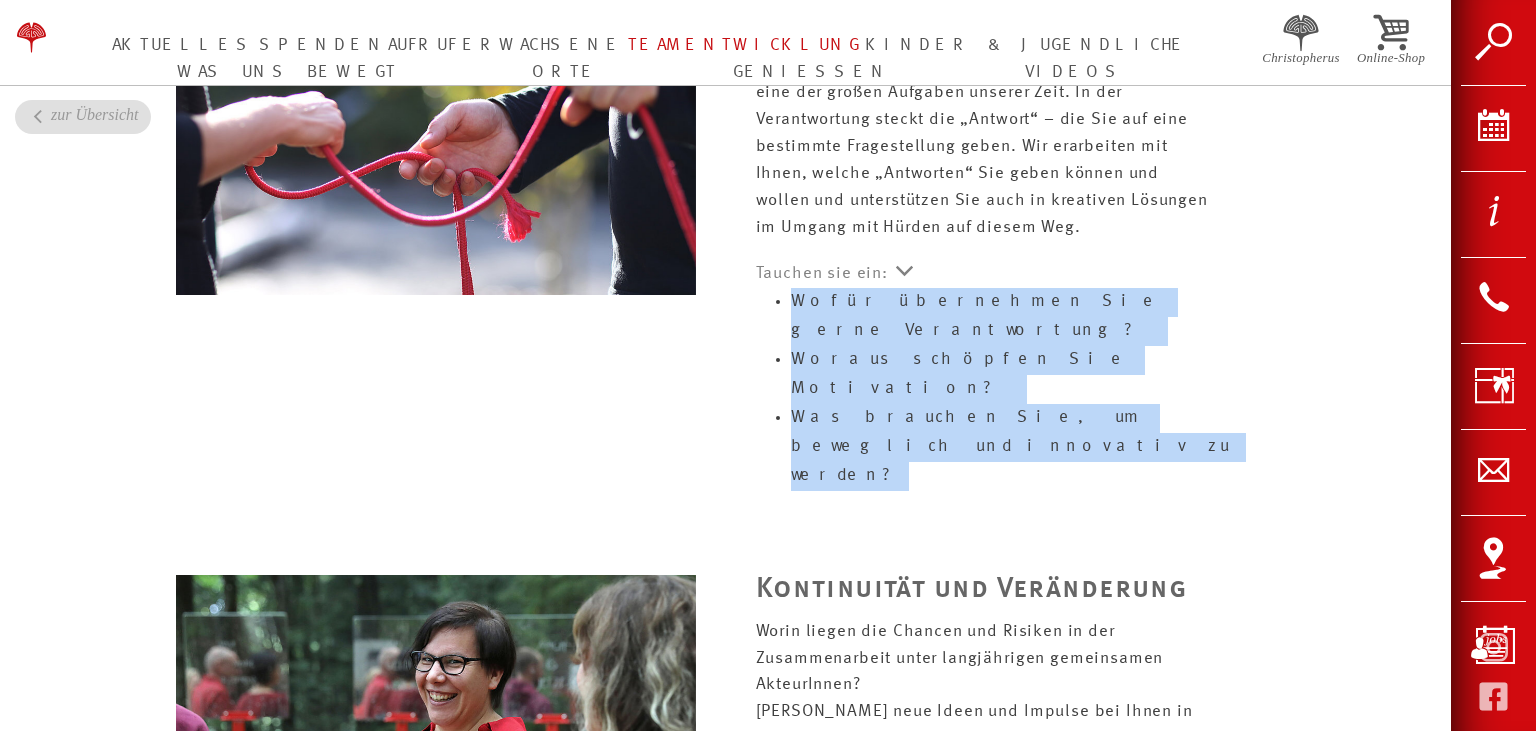 drag, startPoint x: 878, startPoint y: 425, endPoint x: 792, endPoint y: 326, distance: 131.13733 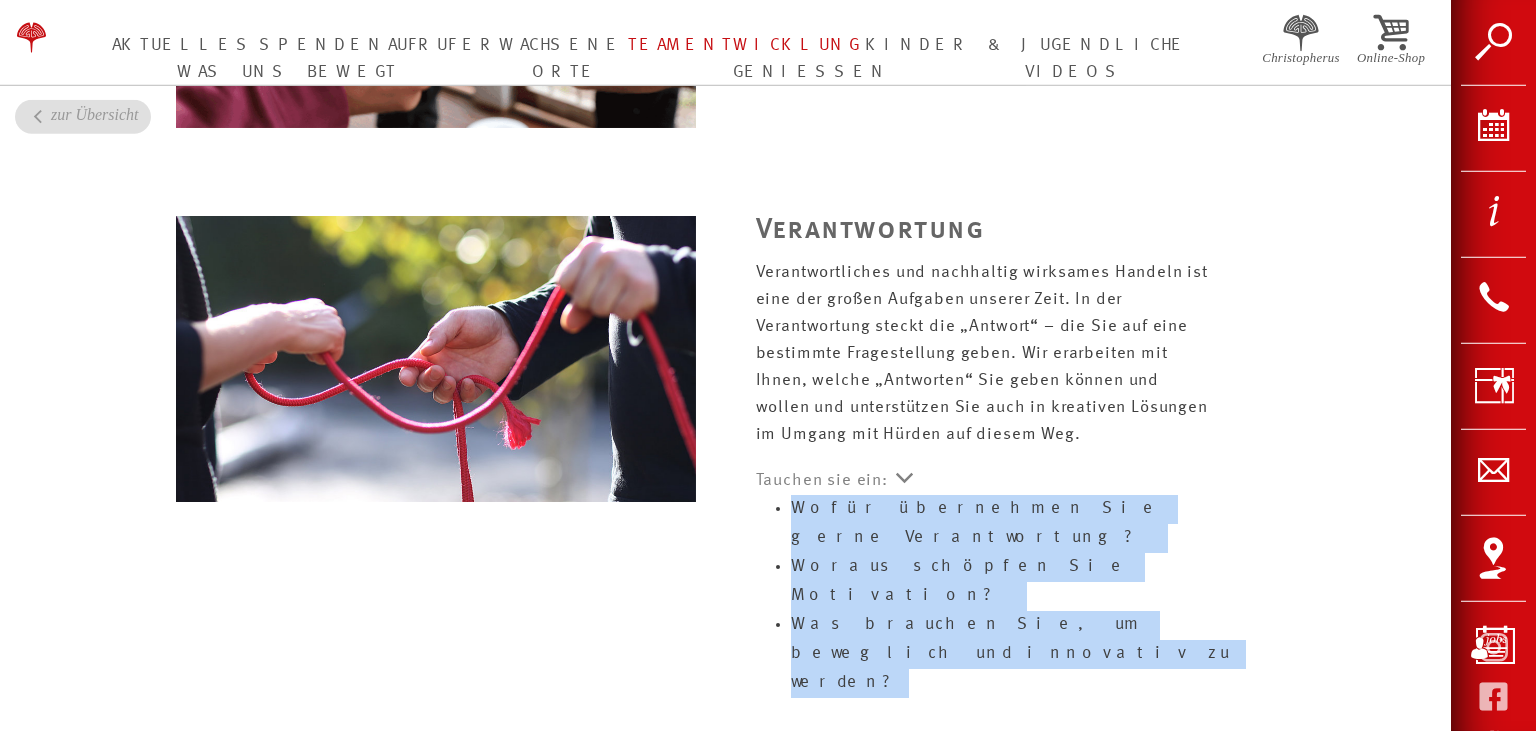 scroll, scrollTop: 3689, scrollLeft: 0, axis: vertical 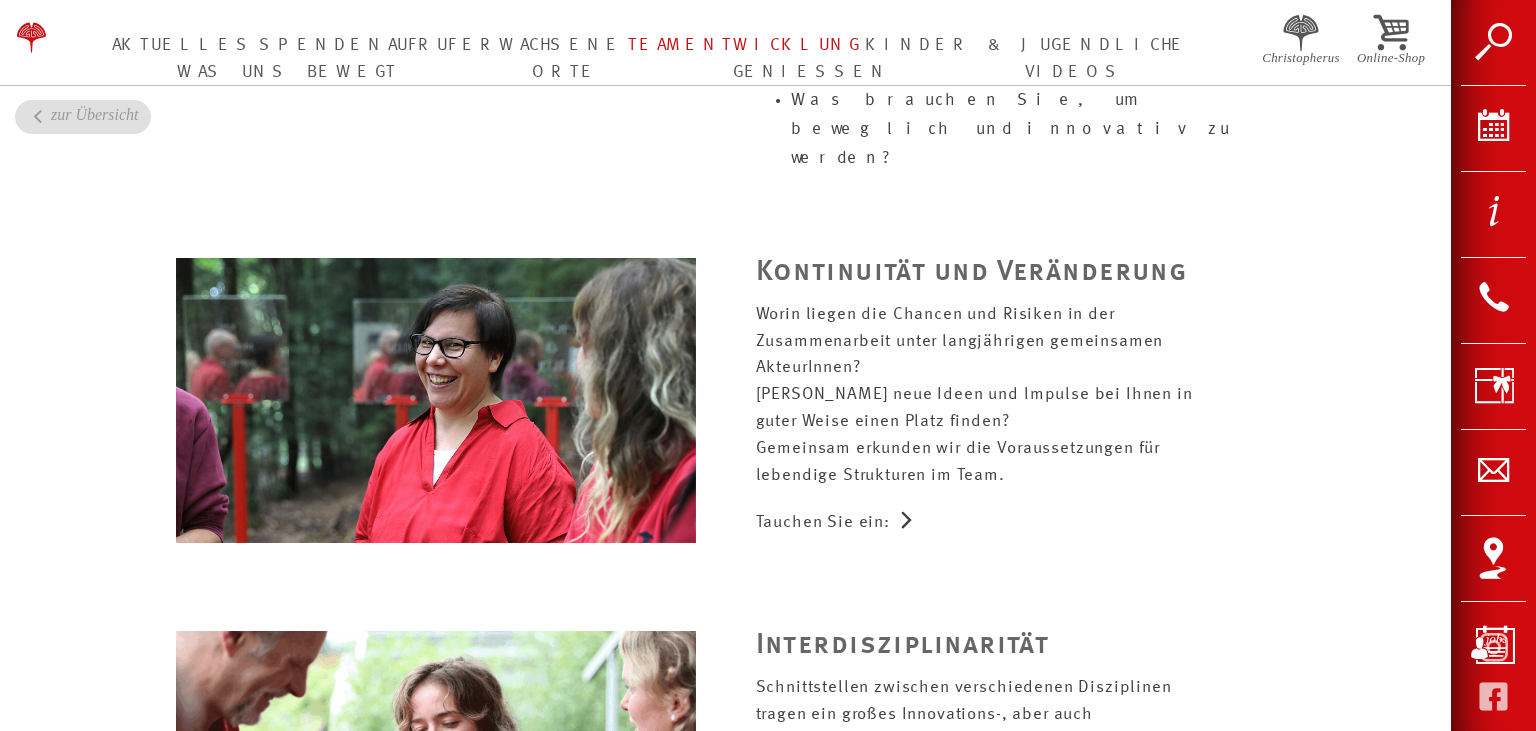 click on "Tauchen Sie ein:" at bounding box center (1016, 523) 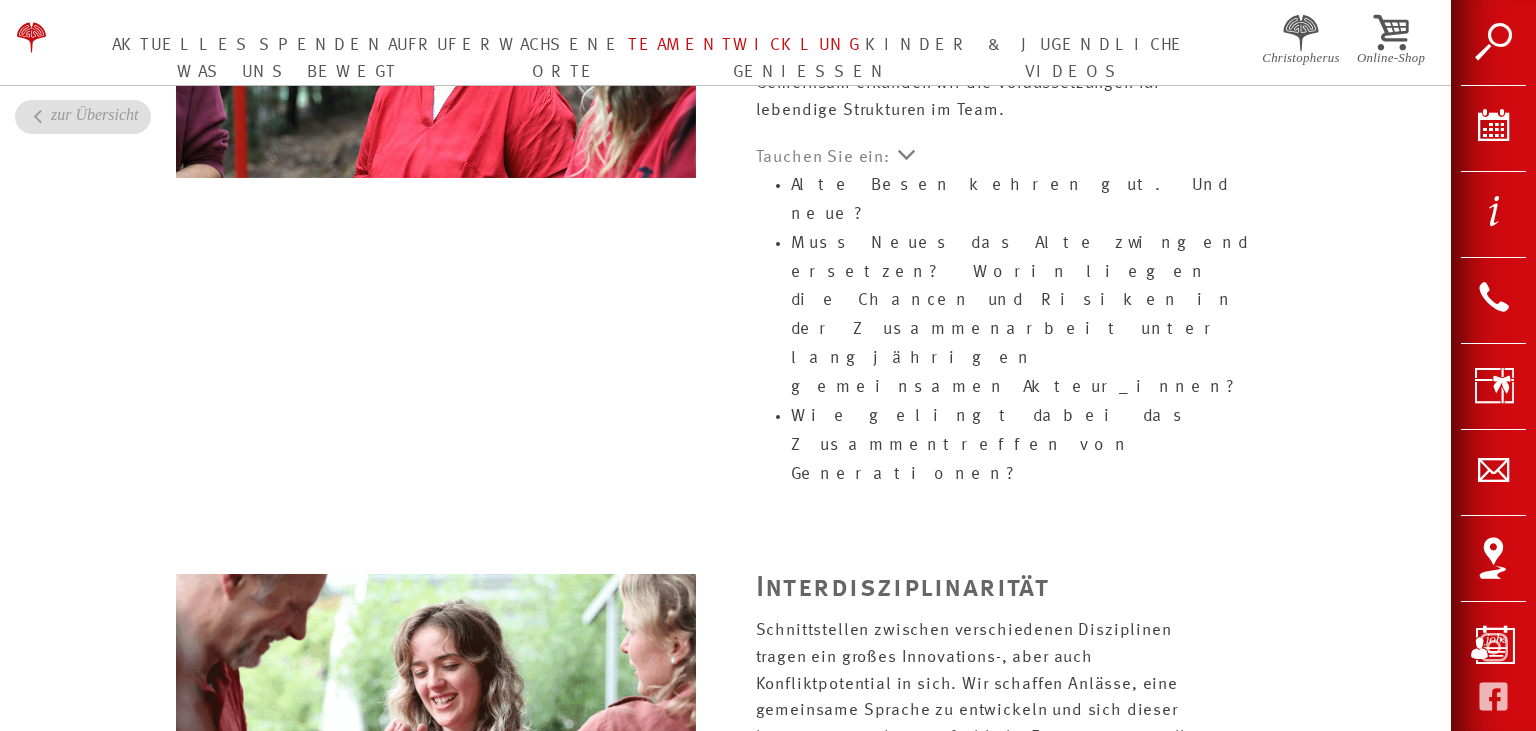 scroll, scrollTop: 4428, scrollLeft: 0, axis: vertical 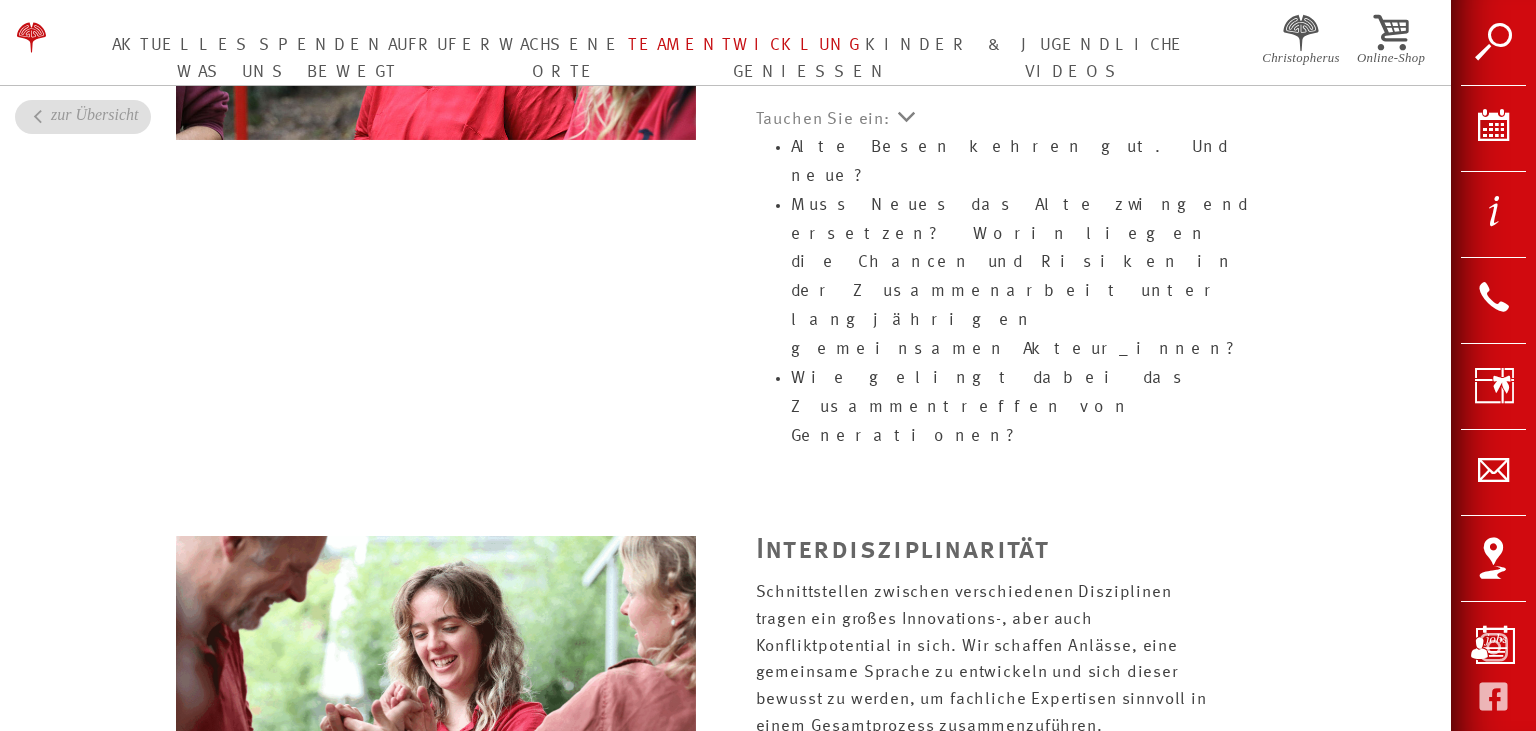drag, startPoint x: 790, startPoint y: 180, endPoint x: 838, endPoint y: 222, distance: 63.780876 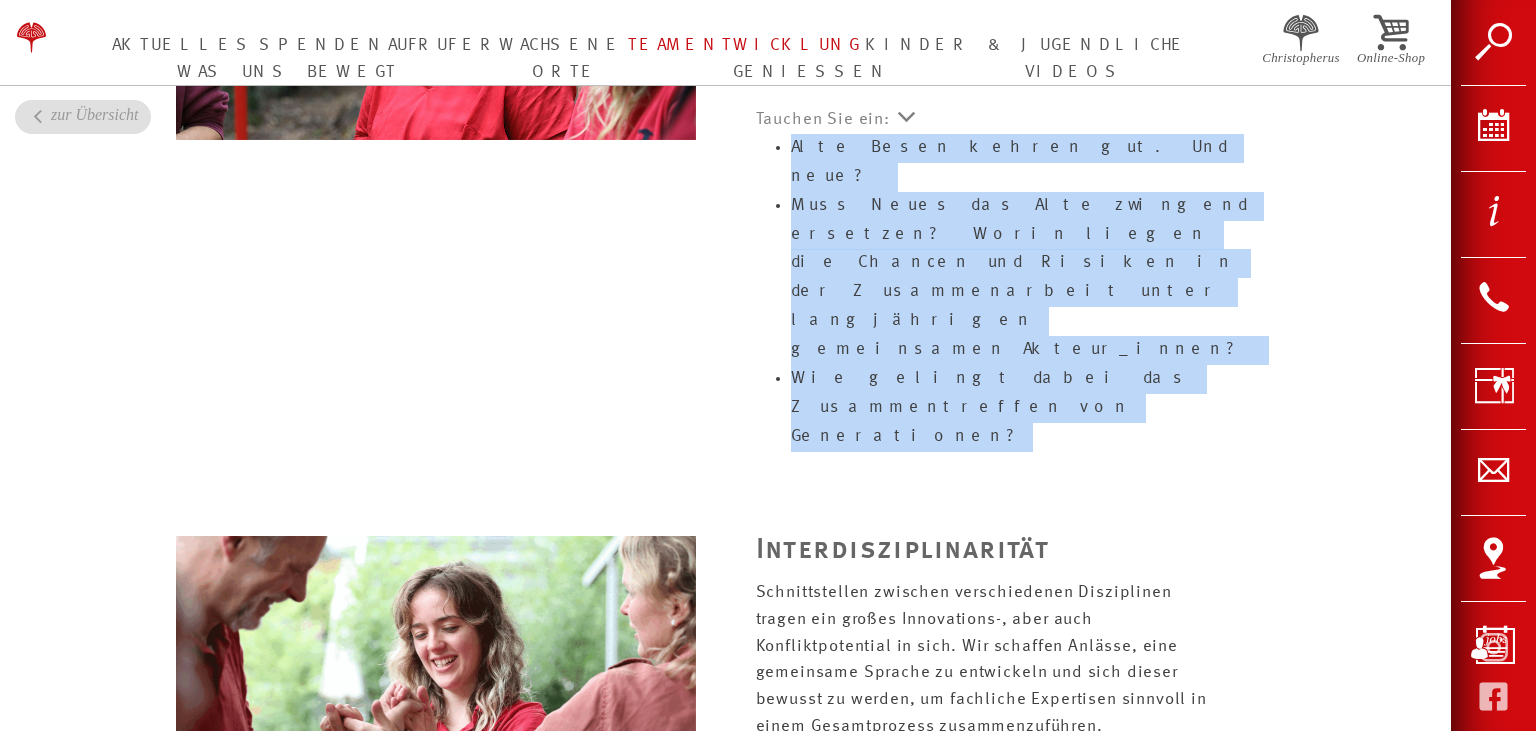 drag, startPoint x: 934, startPoint y: 336, endPoint x: 786, endPoint y: 183, distance: 212.8685 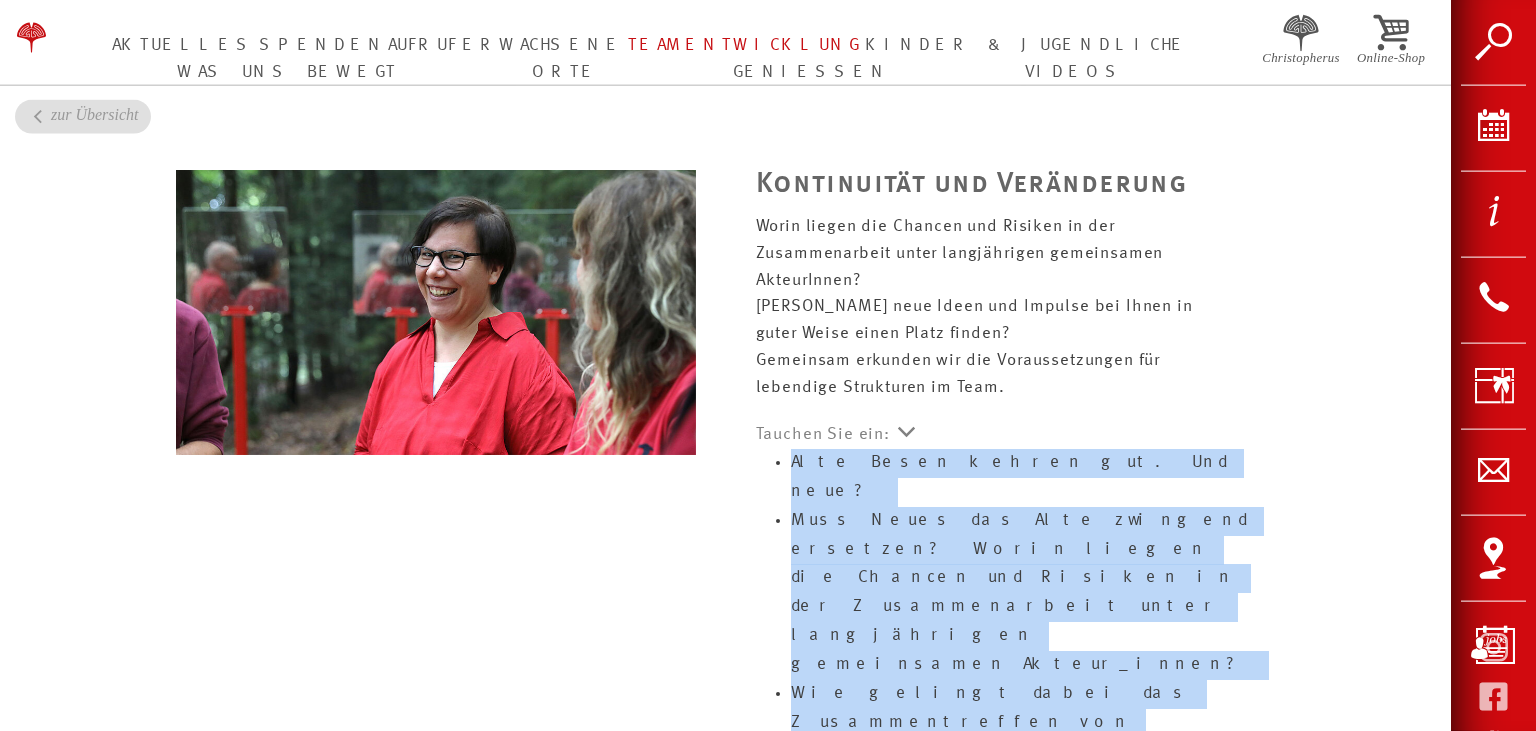 scroll, scrollTop: 4111, scrollLeft: 0, axis: vertical 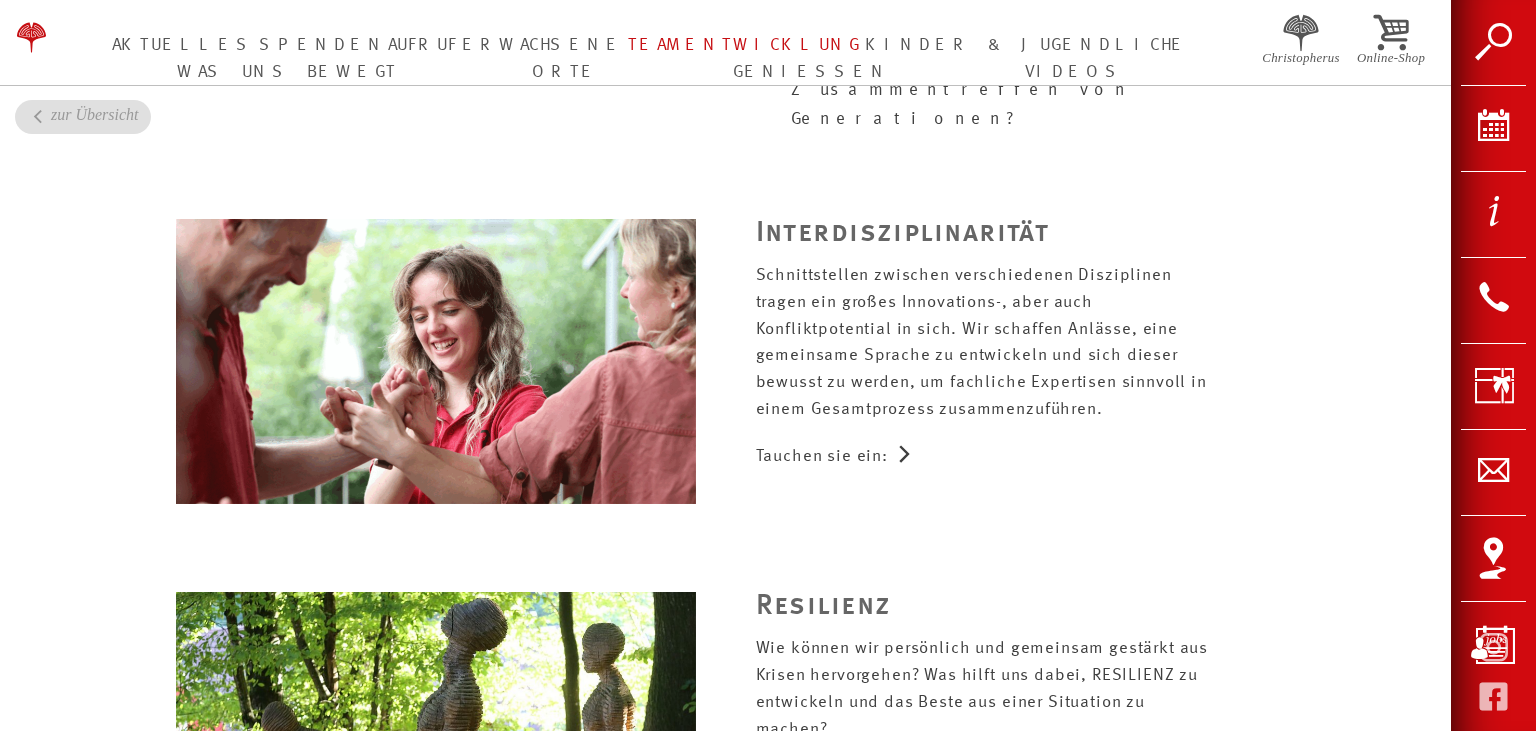 click on "Tauchen sie ein:" at bounding box center (1016, 457) 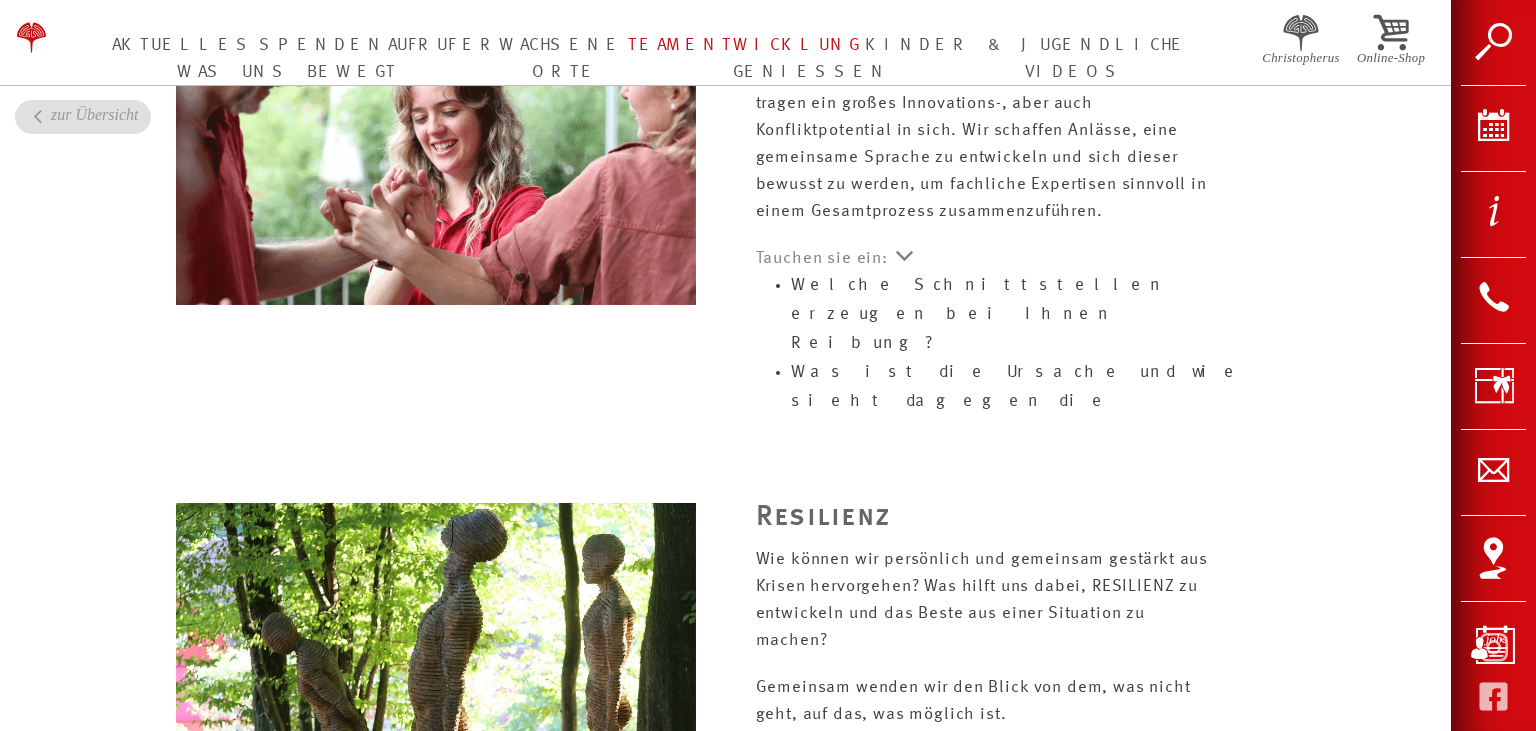 scroll, scrollTop: 4601, scrollLeft: 0, axis: vertical 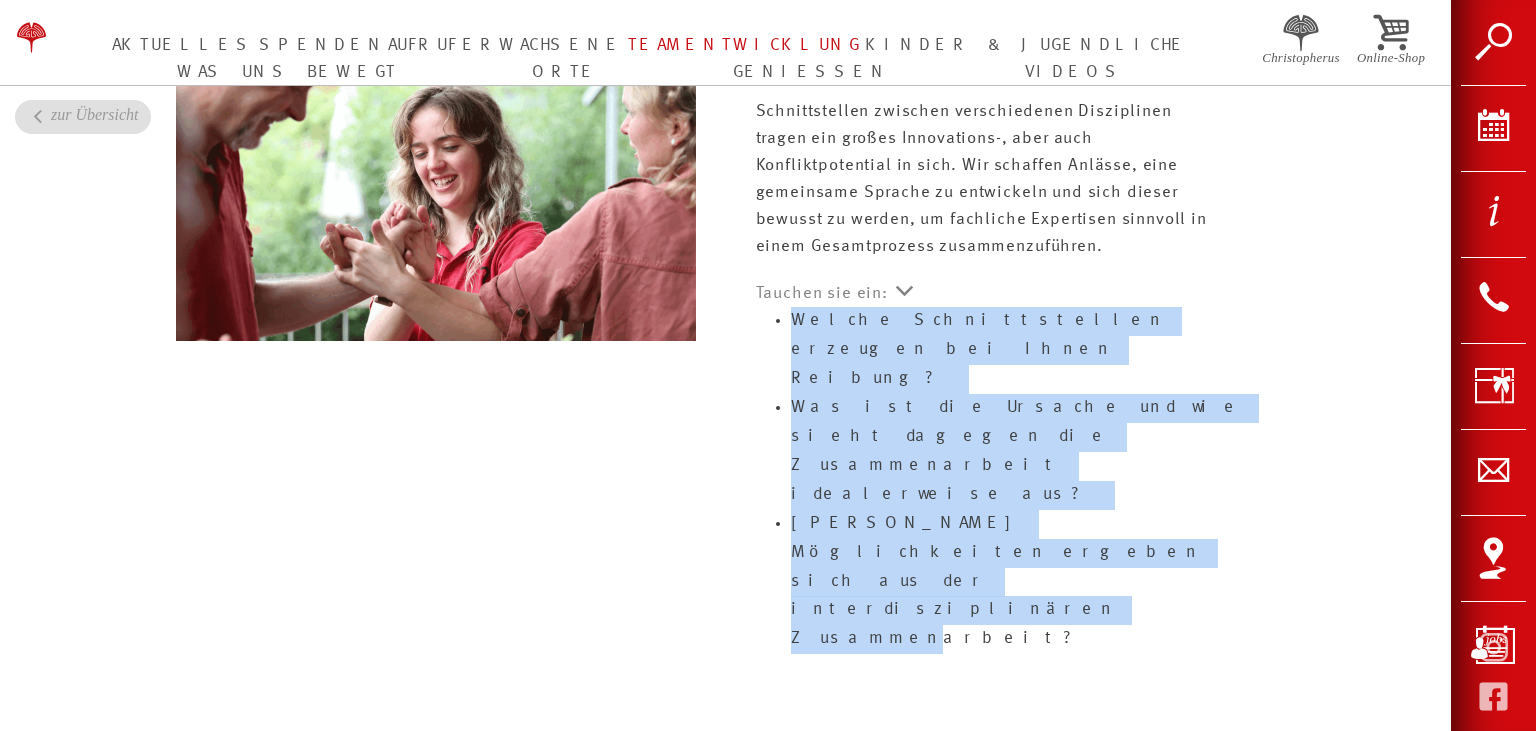 drag, startPoint x: 1087, startPoint y: 475, endPoint x: 787, endPoint y: 361, distance: 320.9299 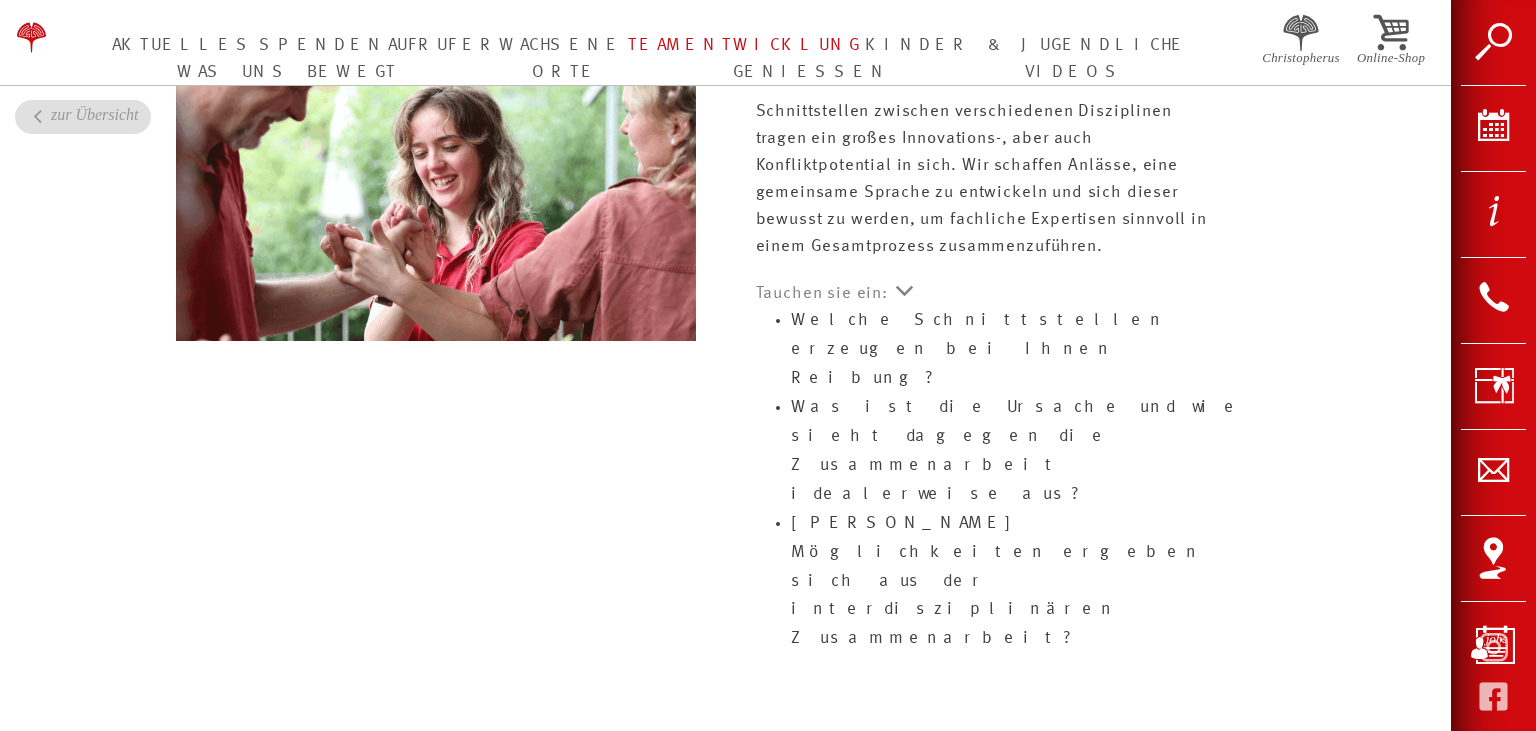 click at bounding box center (725, 696) 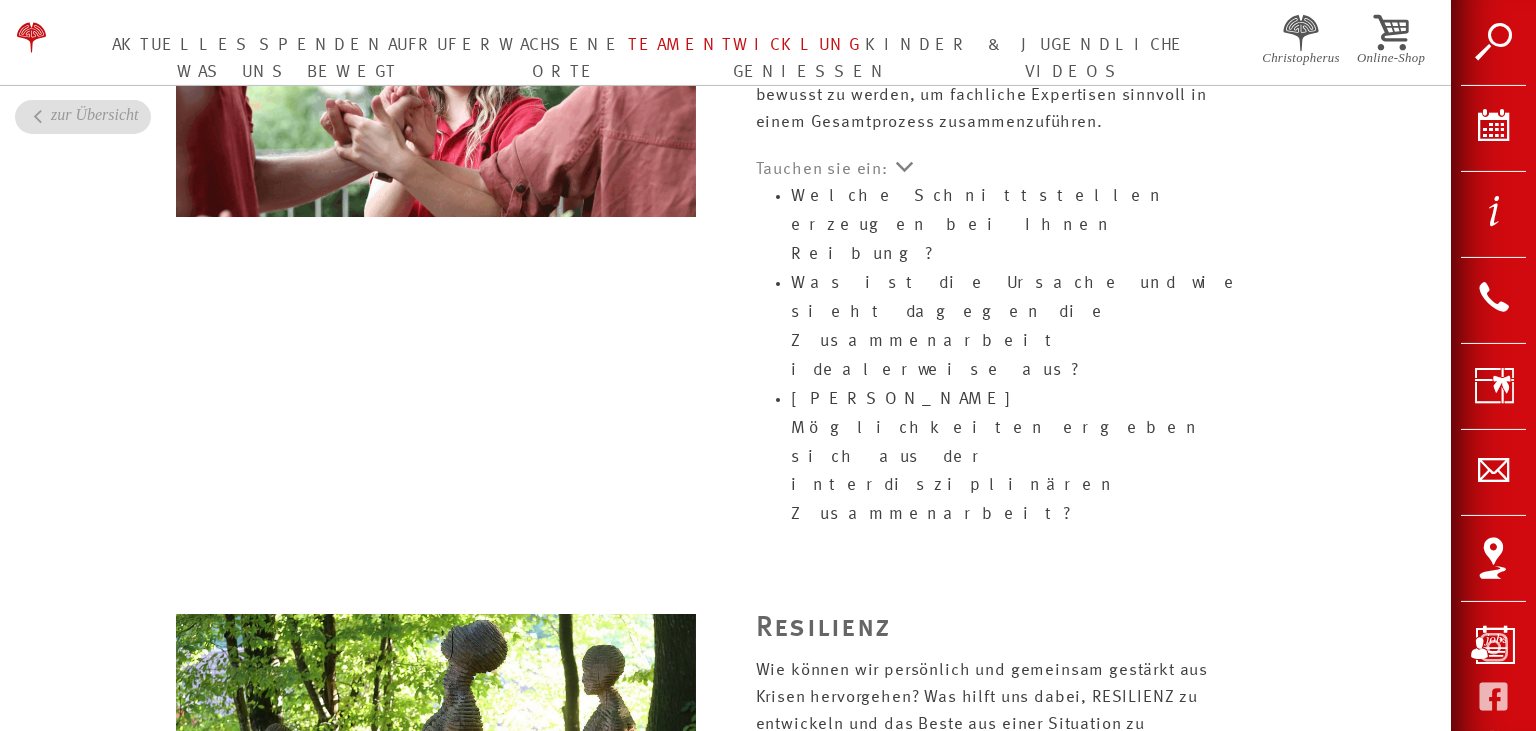 scroll, scrollTop: 4918, scrollLeft: 0, axis: vertical 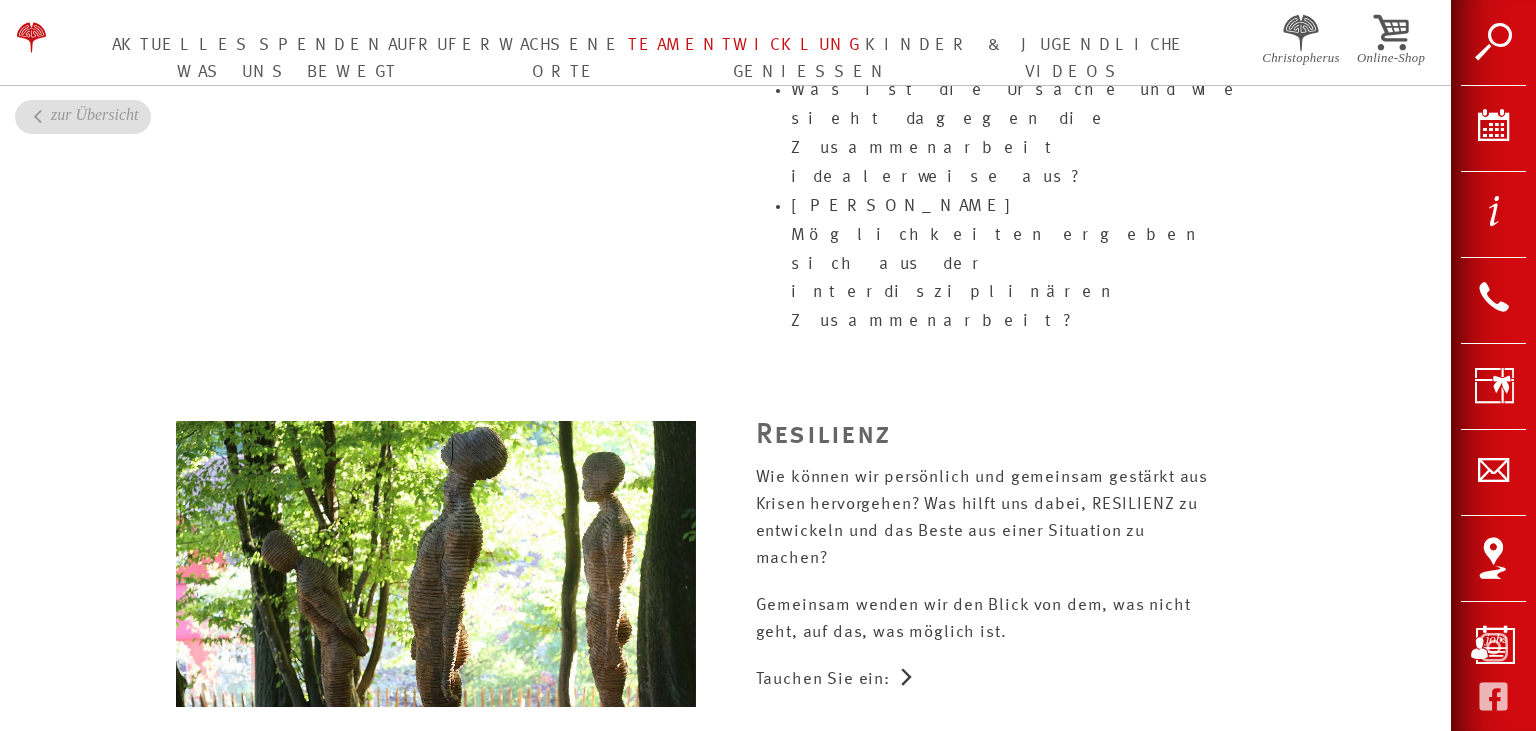 click on "Tauchen Sie ein:" at bounding box center [1016, 680] 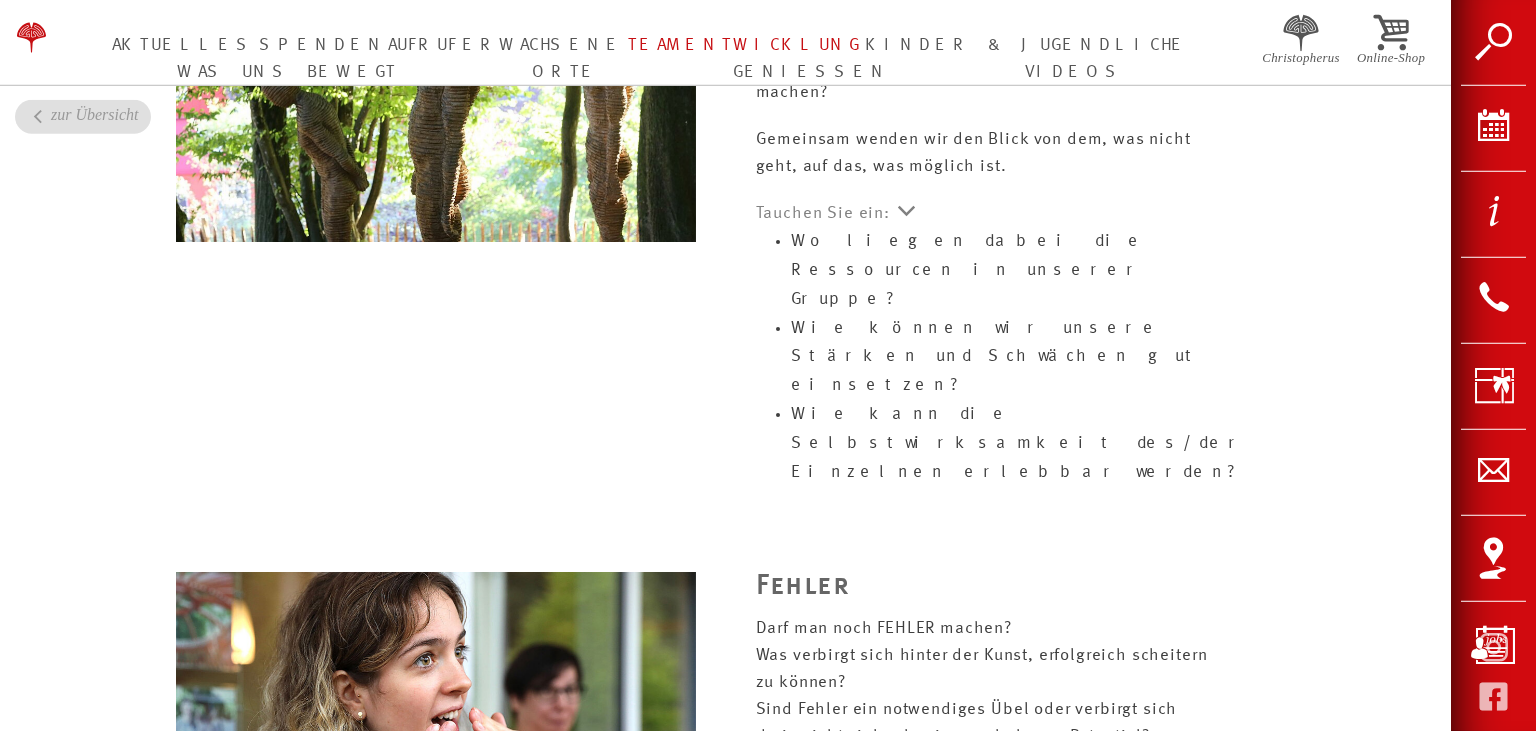 scroll, scrollTop: 5126, scrollLeft: 0, axis: vertical 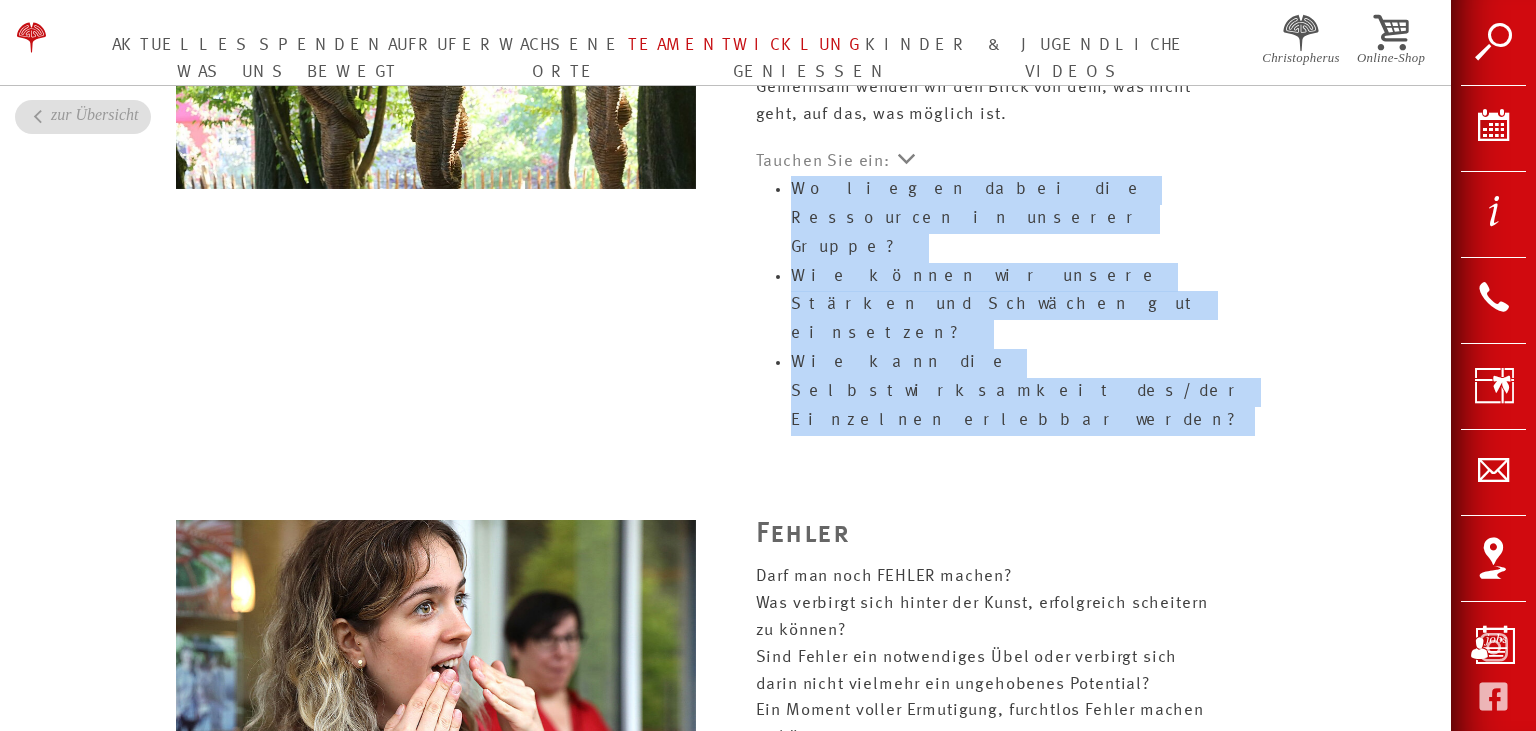 drag, startPoint x: 948, startPoint y: 353, endPoint x: 784, endPoint y: 227, distance: 206.81392 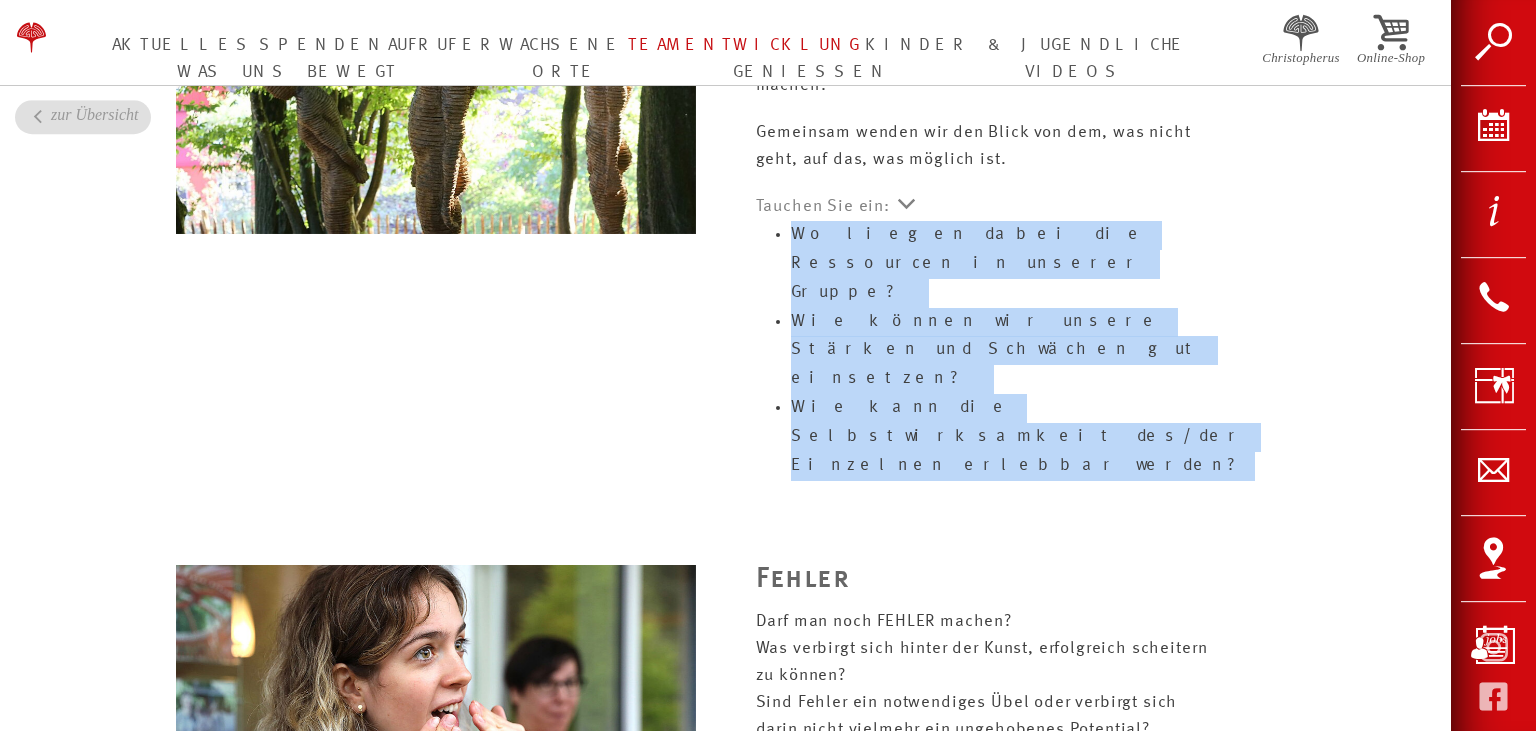 scroll, scrollTop: 4915, scrollLeft: 0, axis: vertical 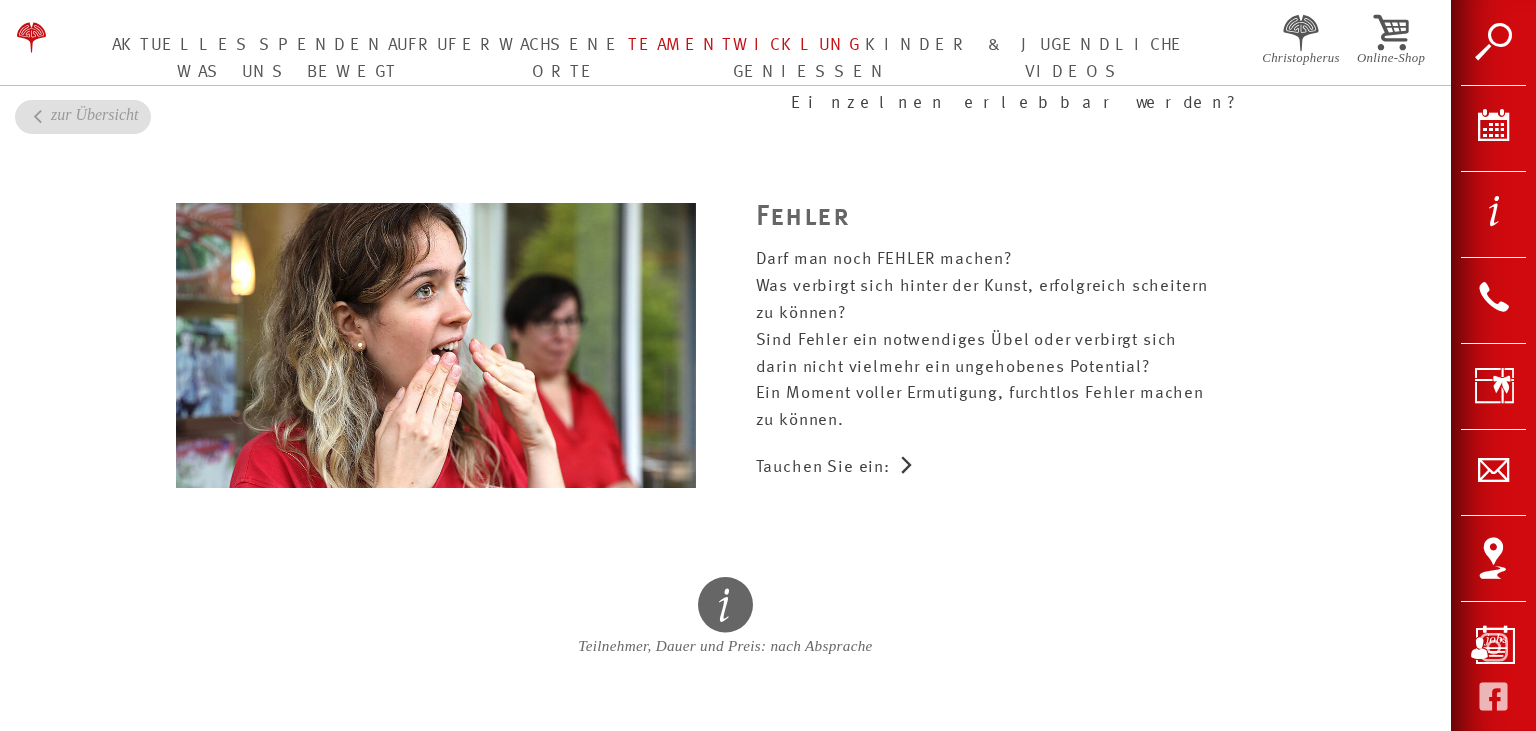 click on "Tauchen Sie ein:" at bounding box center [1016, 468] 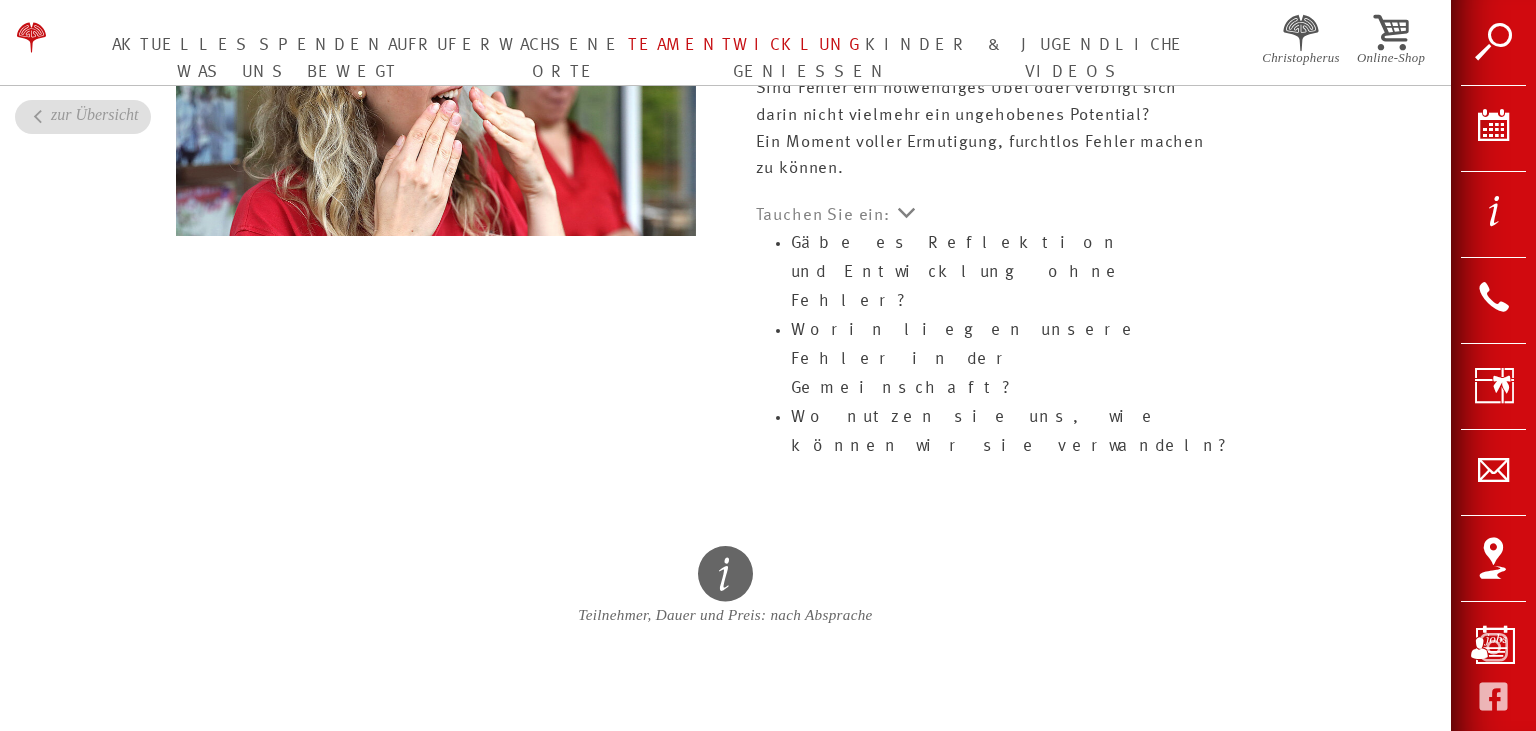 scroll, scrollTop: 5459, scrollLeft: 0, axis: vertical 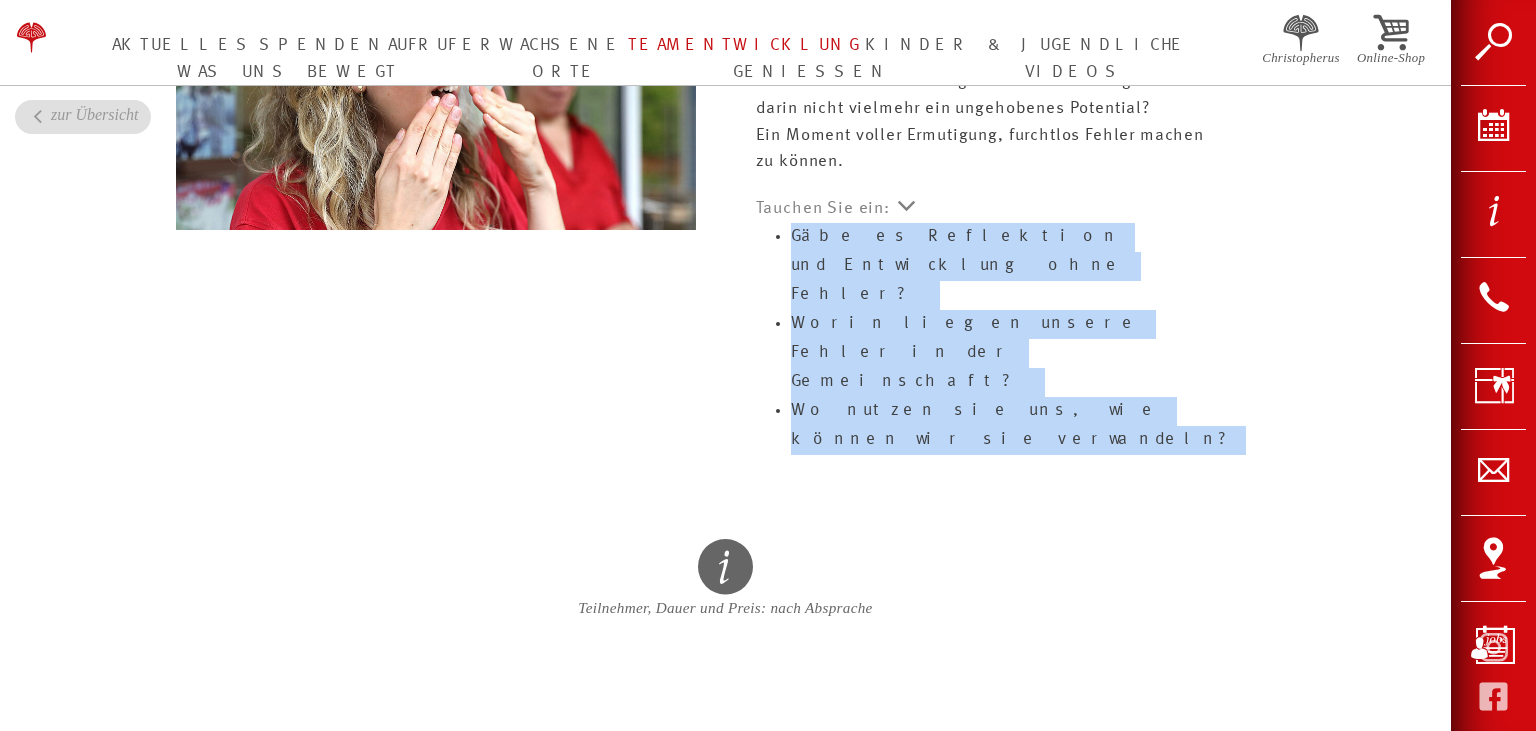 drag, startPoint x: 1178, startPoint y: 343, endPoint x: 794, endPoint y: 286, distance: 388.20743 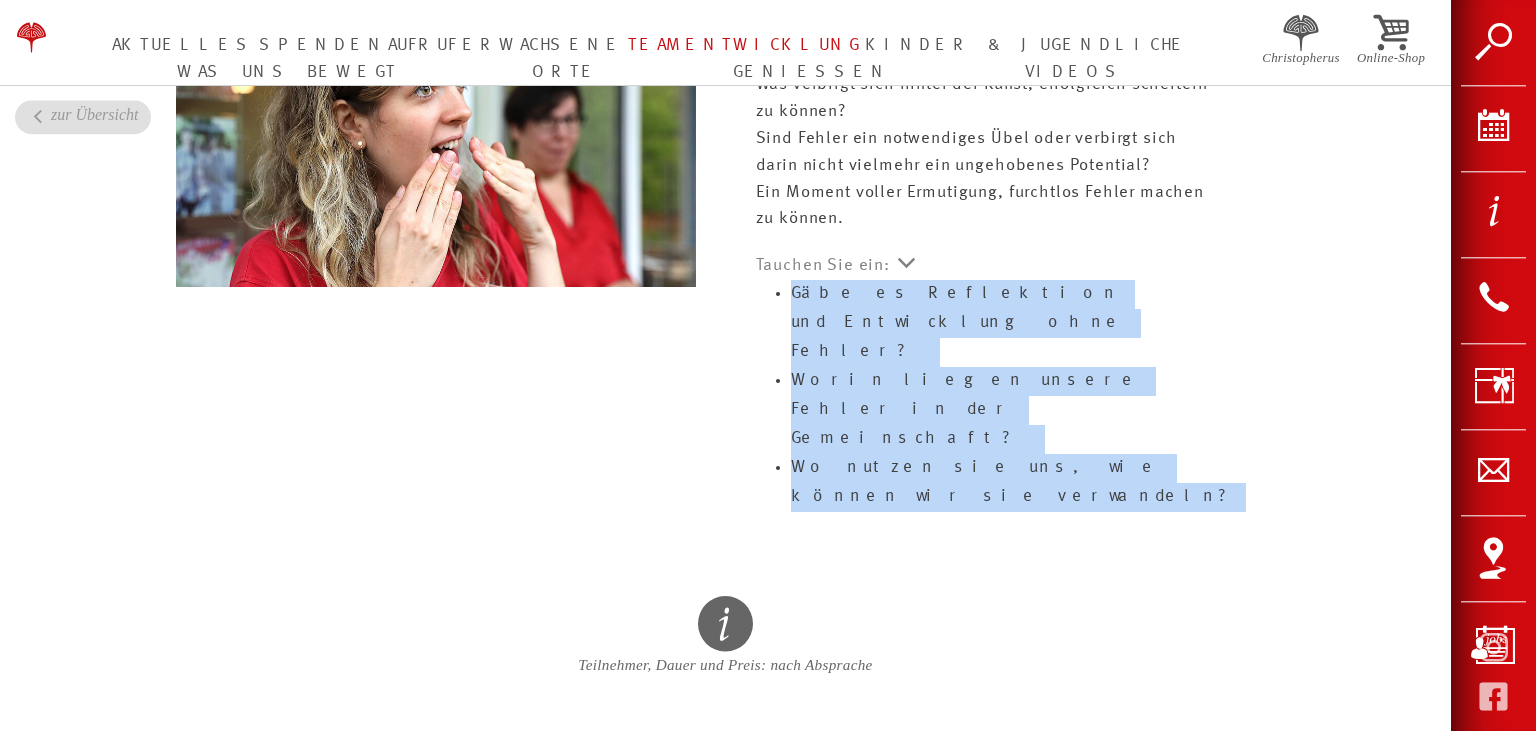 scroll, scrollTop: 5353, scrollLeft: 0, axis: vertical 